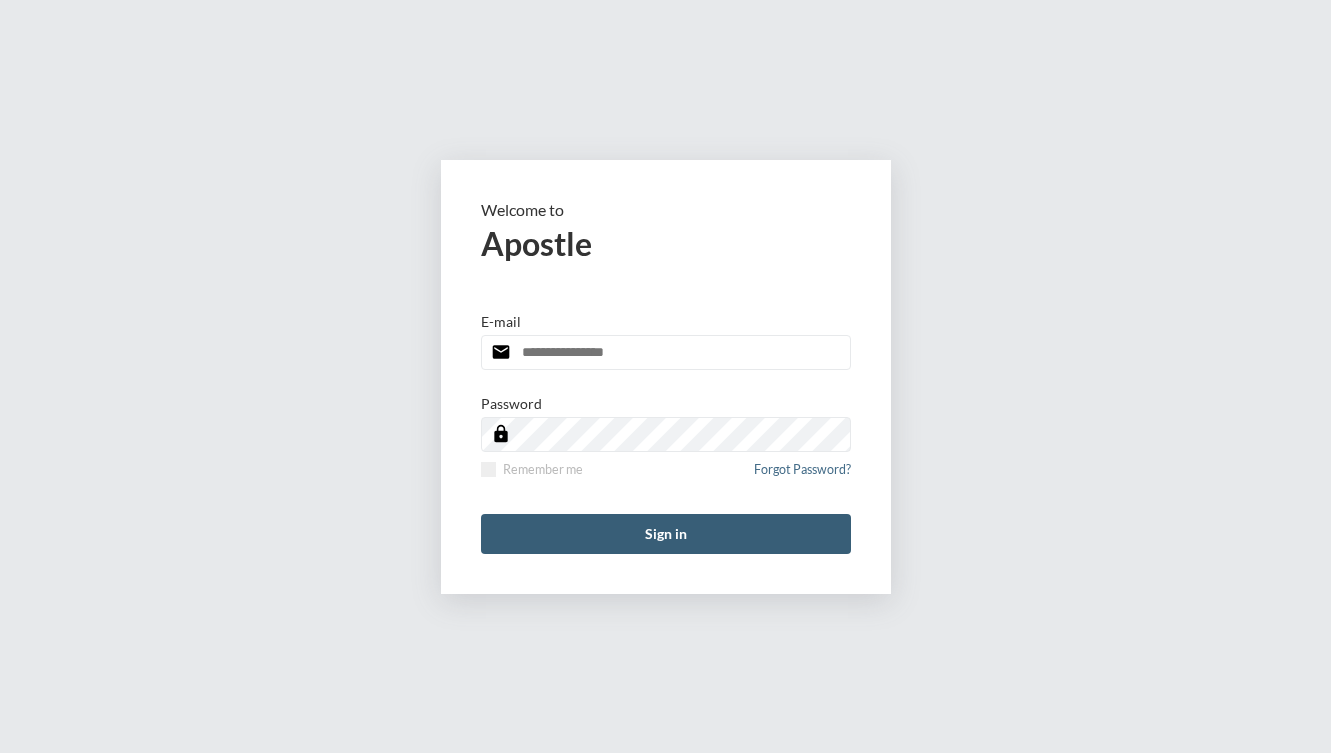 scroll, scrollTop: 0, scrollLeft: 0, axis: both 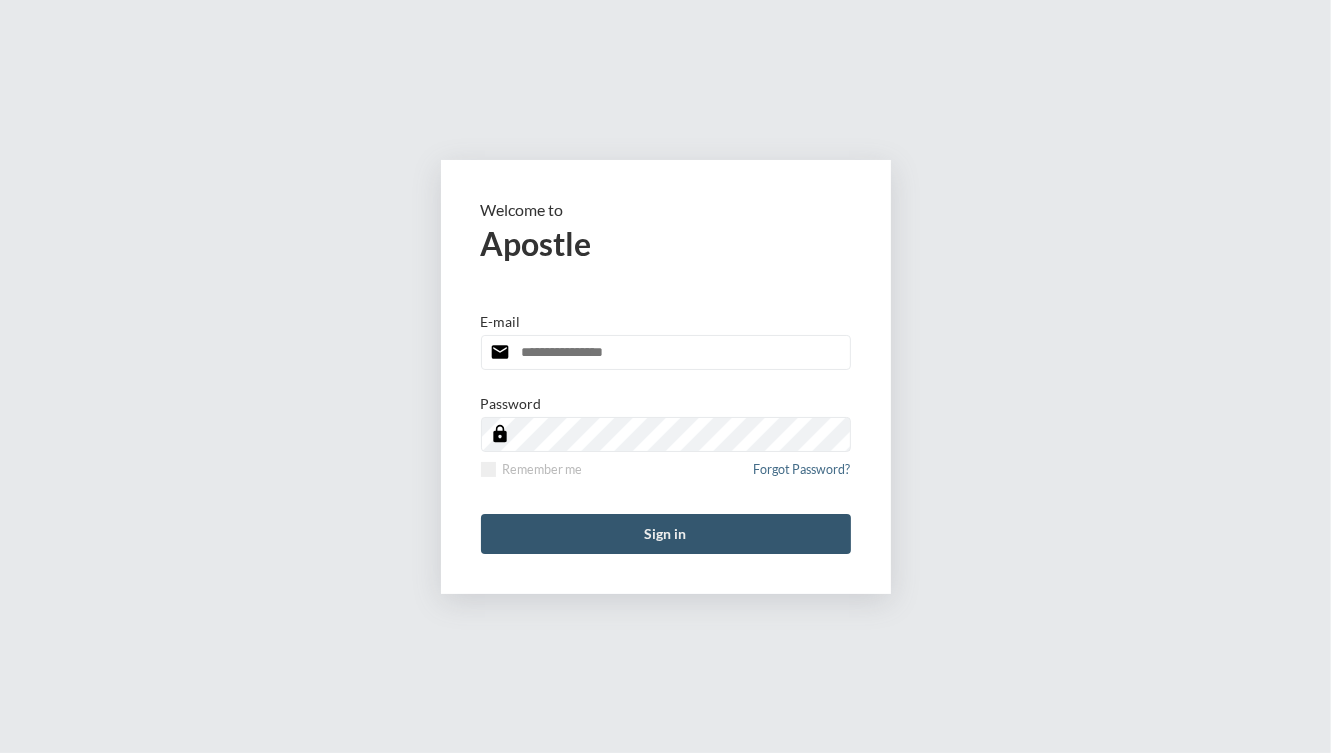 type on "**********" 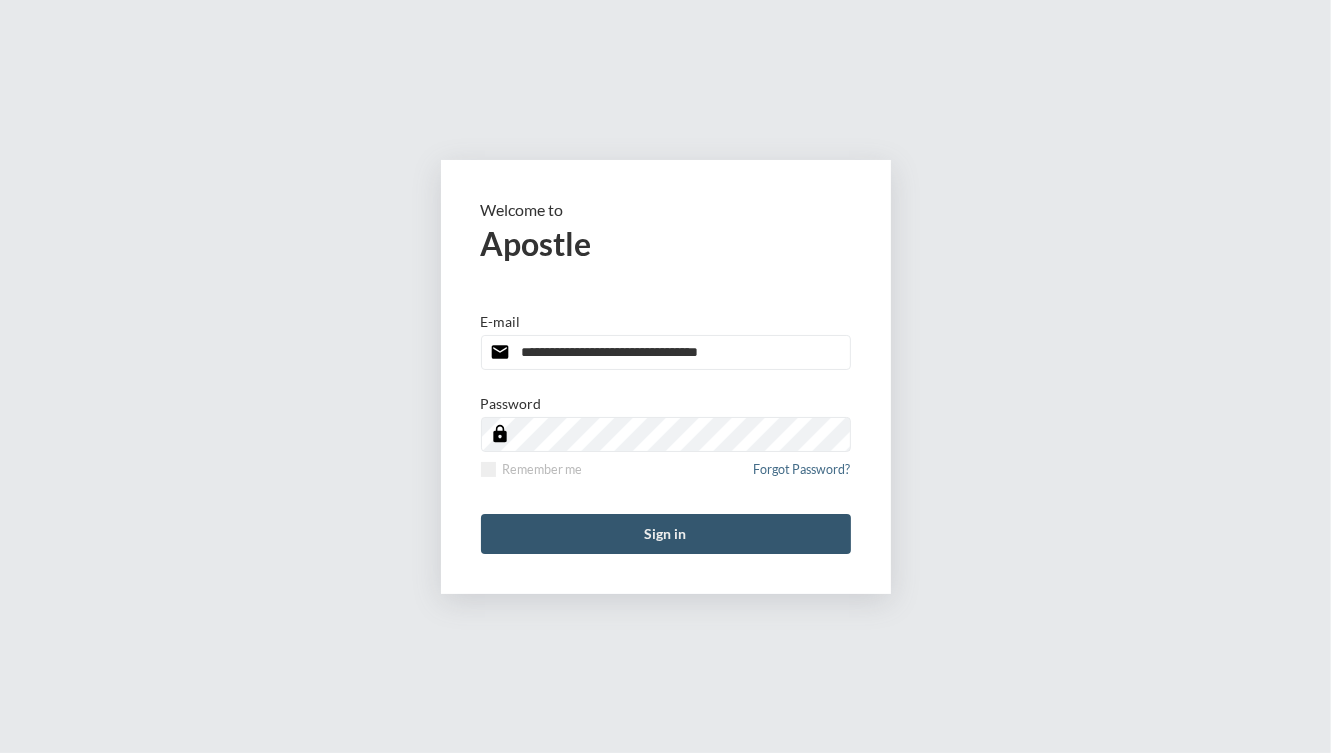 click on "Sign in" at bounding box center (666, 534) 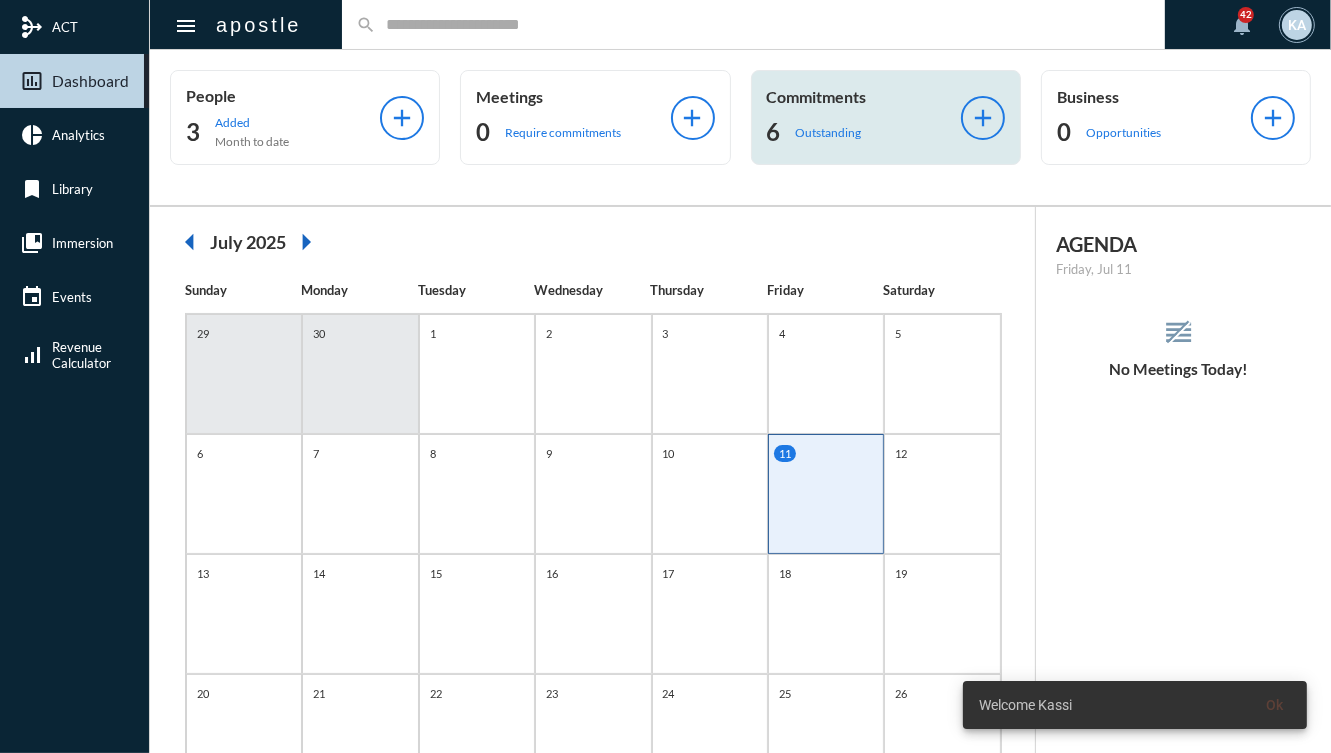 click on "6 Outstanding" 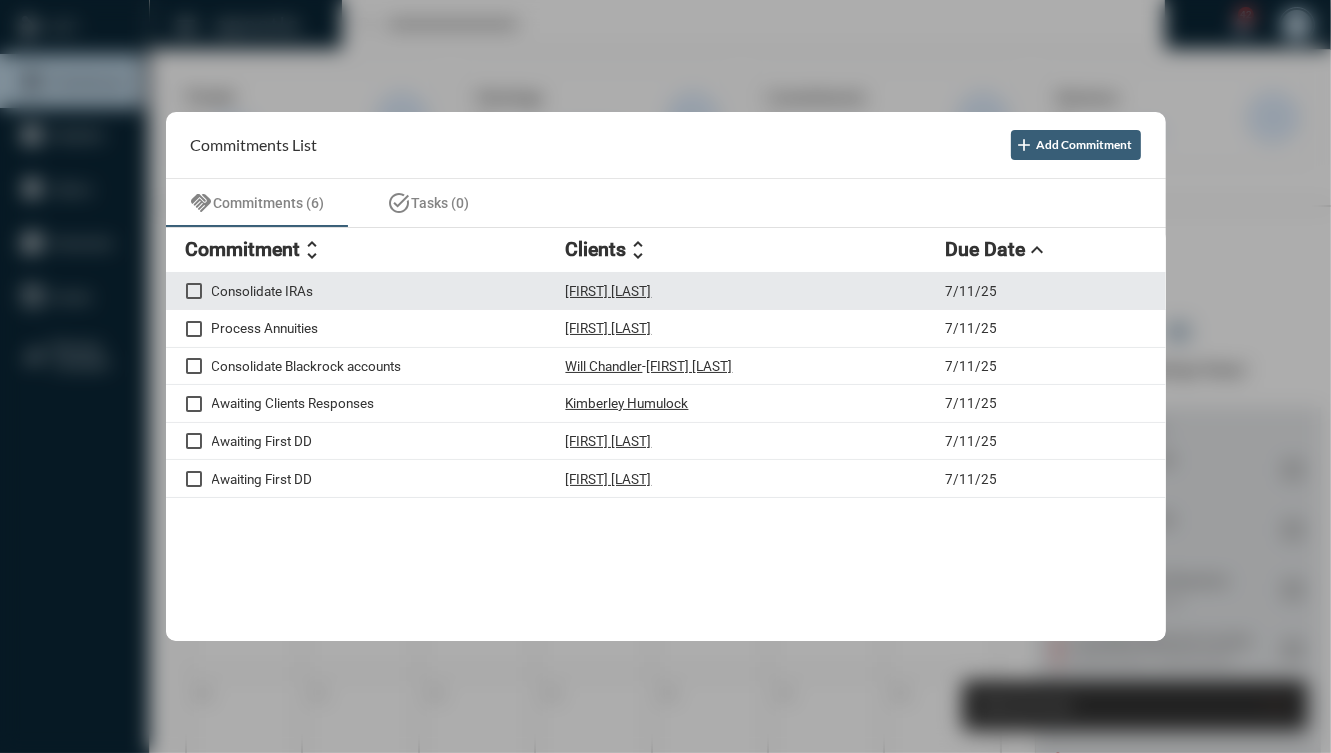 click on "Consolidate IRAs   Carol De Leonardis  7/11/25" at bounding box center [666, 292] 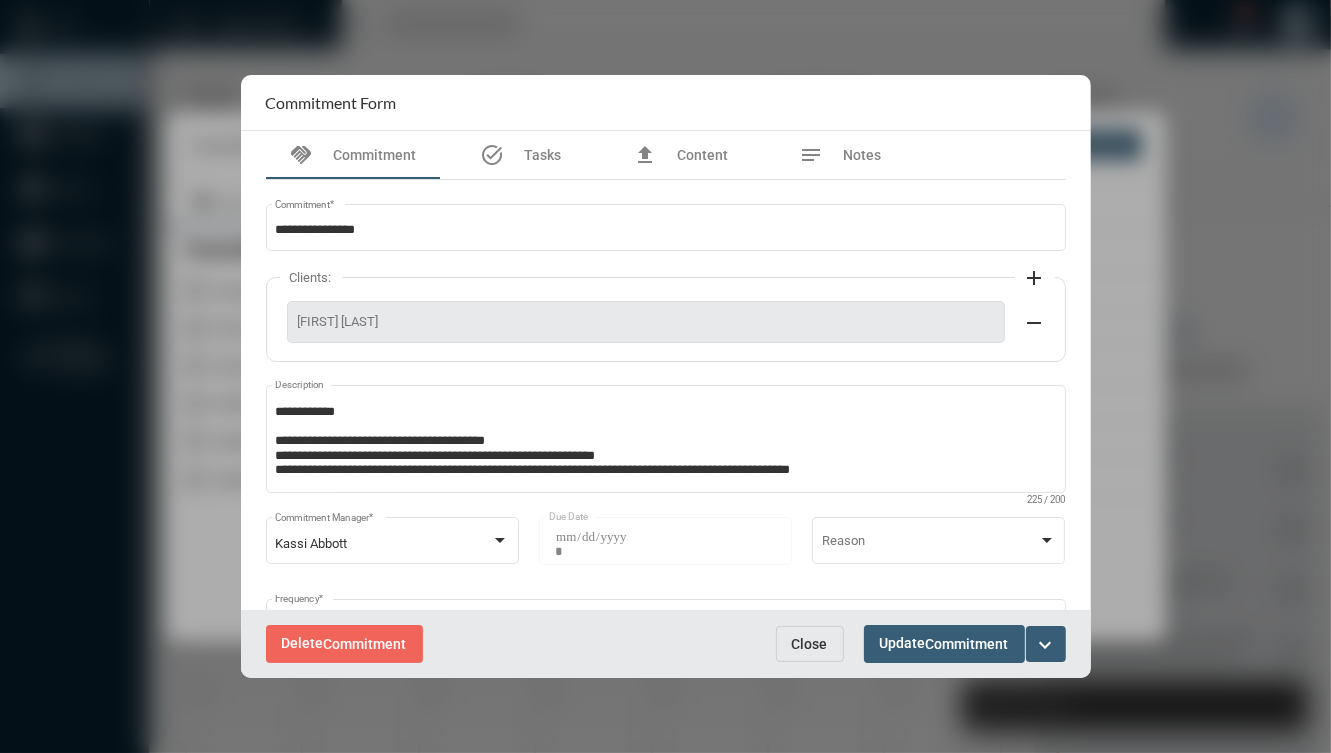 click on "Delete  Commitment  Close   Update  Commitment expand_more" at bounding box center [666, 643] 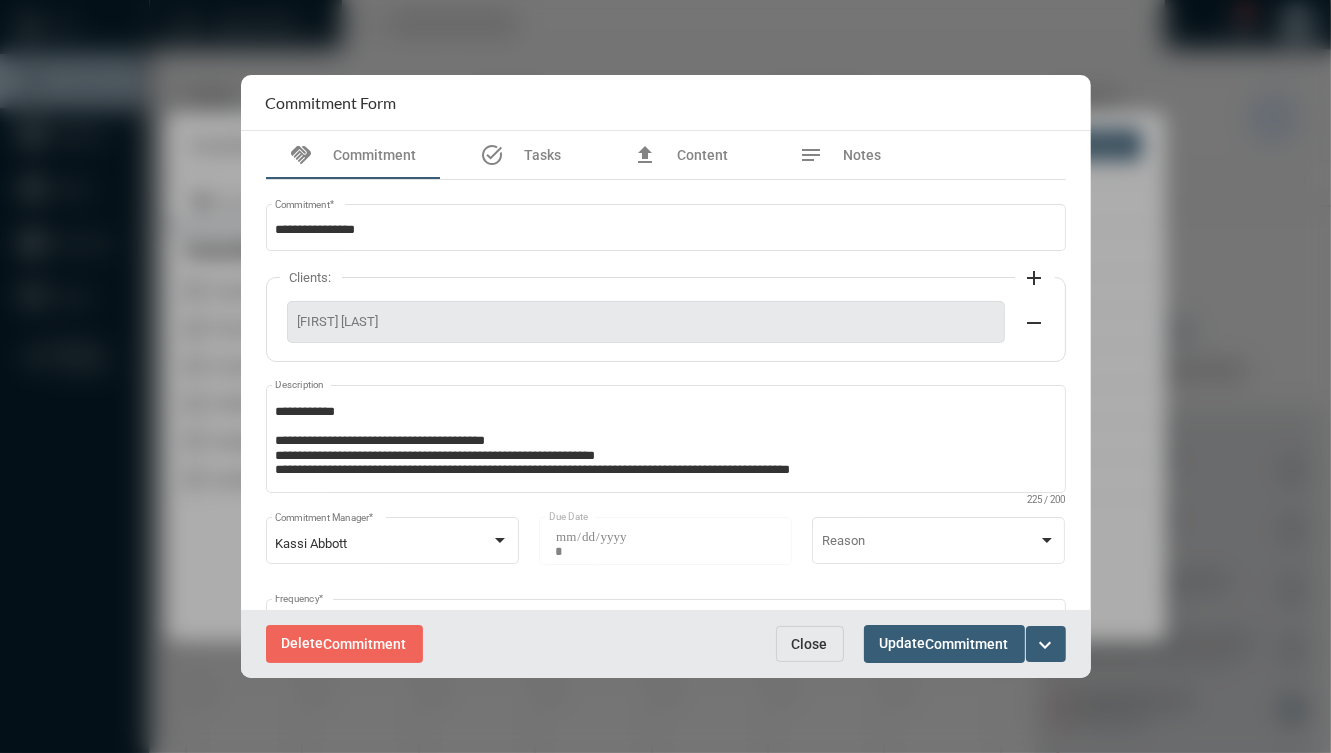 click on "expand_more" at bounding box center [1046, 645] 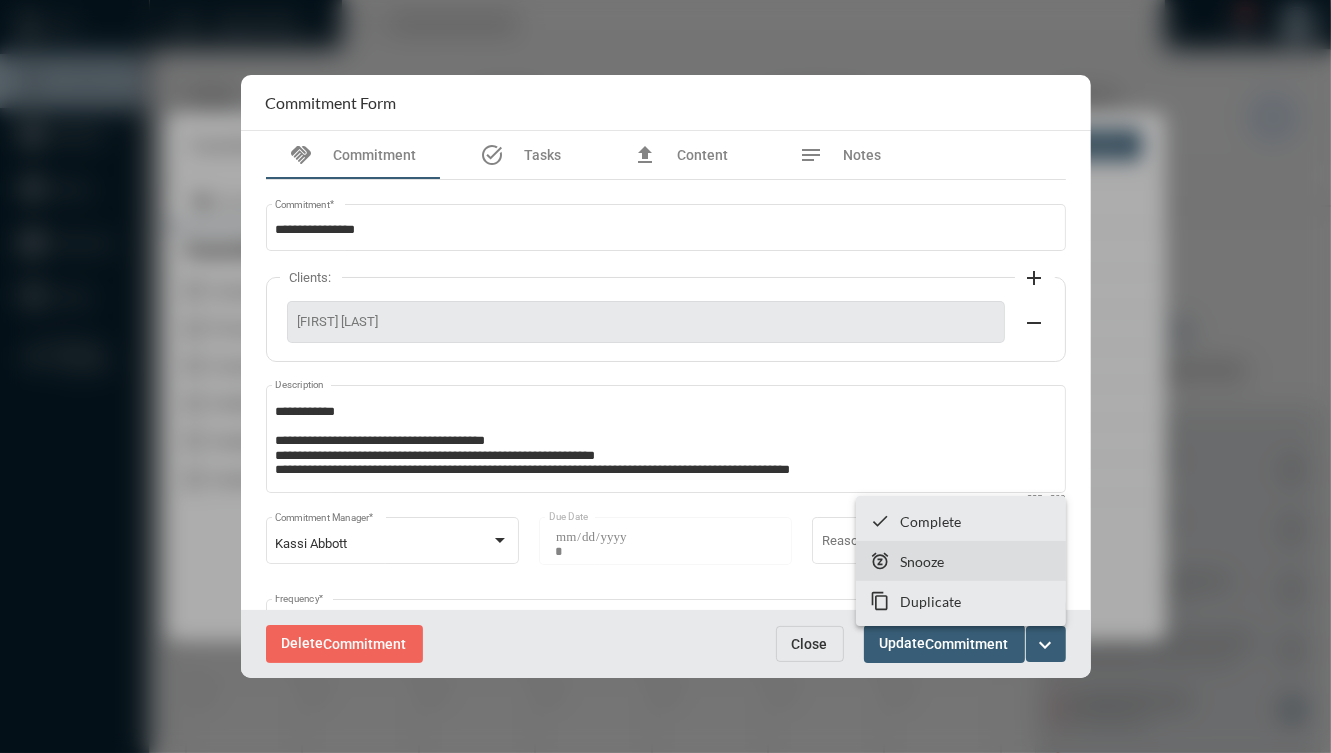 click on "snooze Snooze" at bounding box center [961, 561] 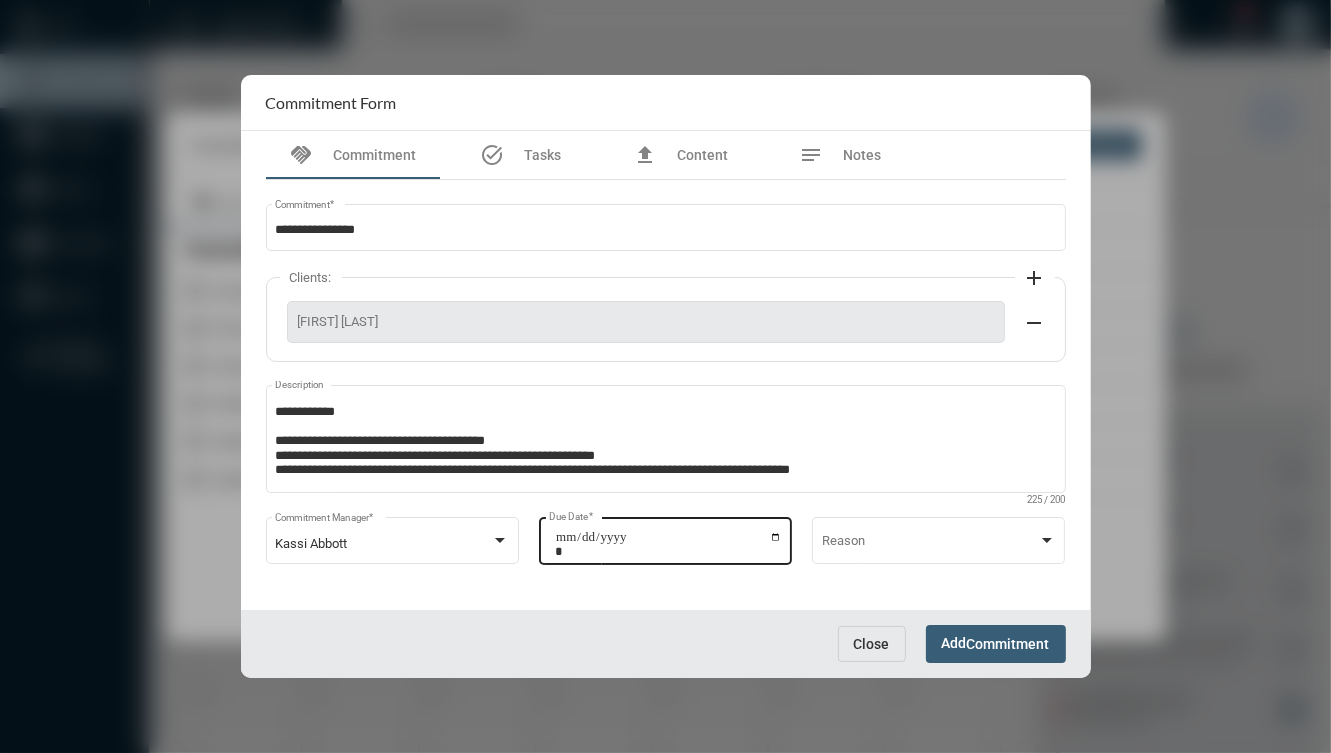 click on "**********" 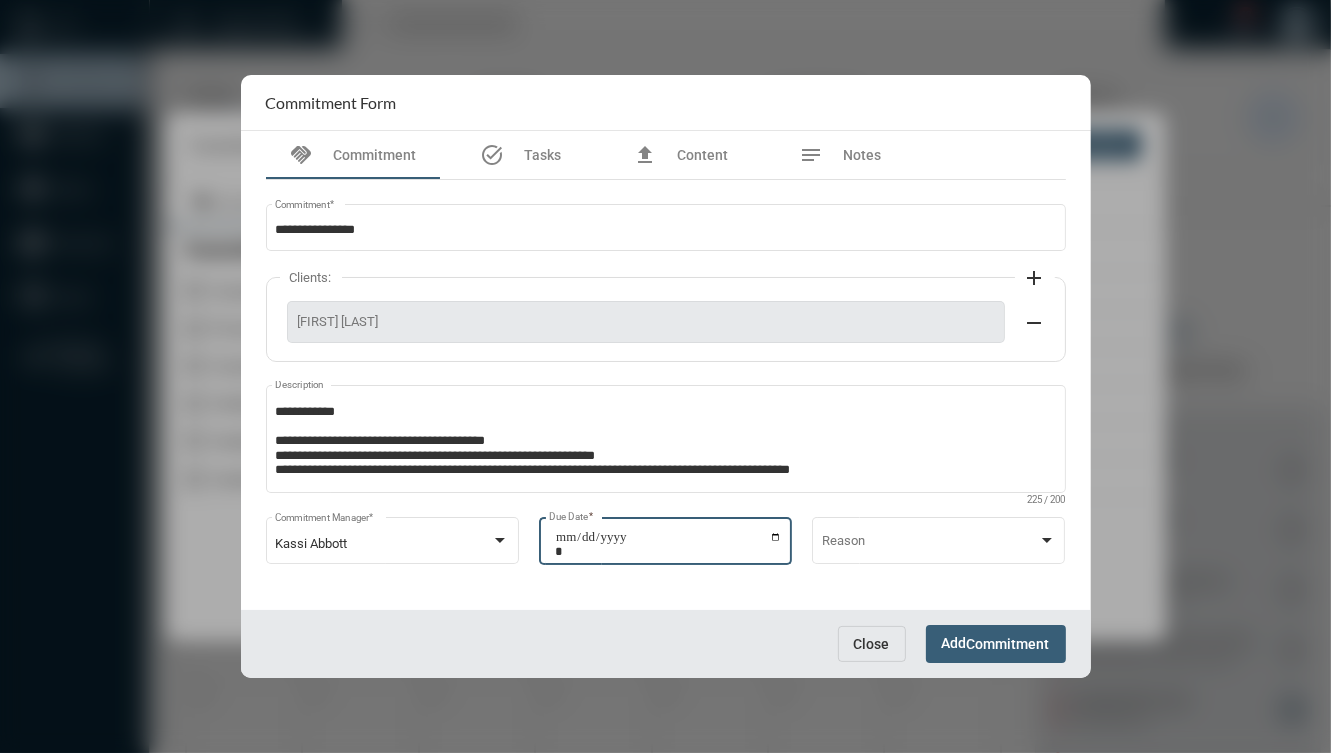 click on "**********" at bounding box center (668, 544) 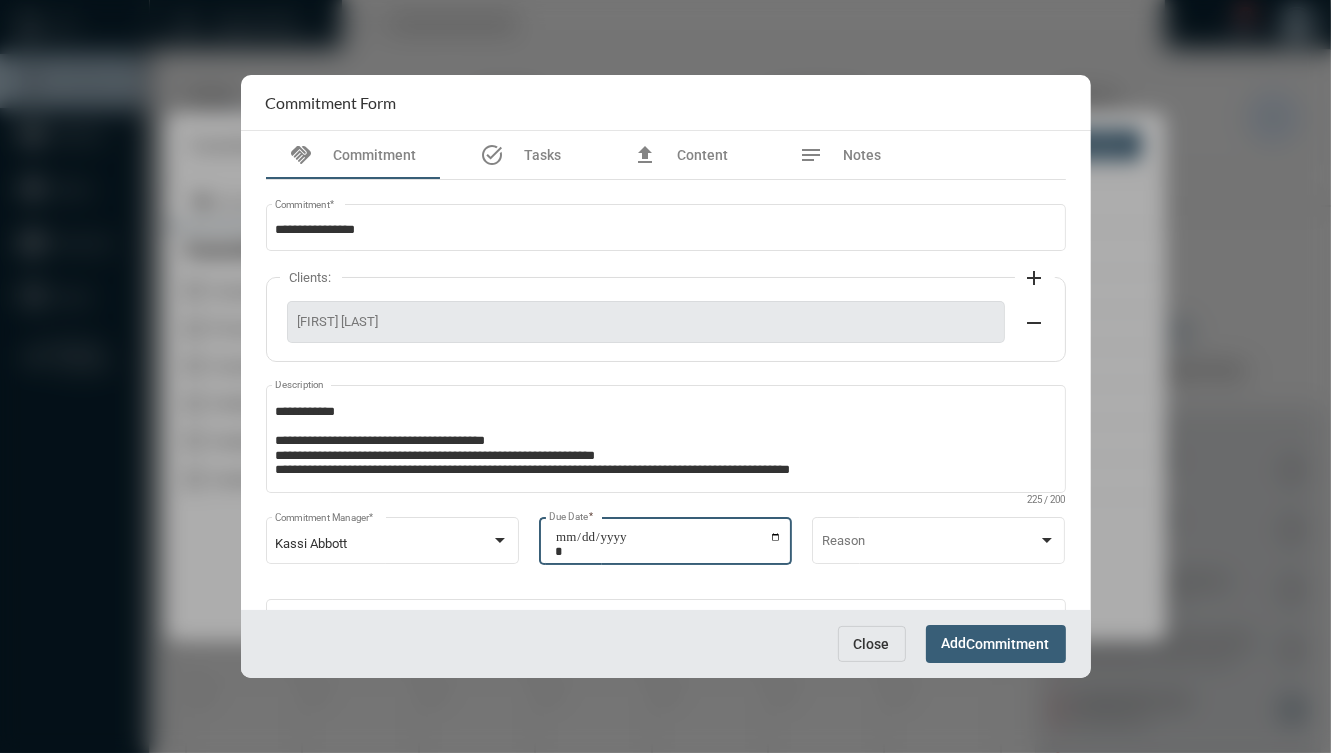 click on "Commitment" at bounding box center (1008, 645) 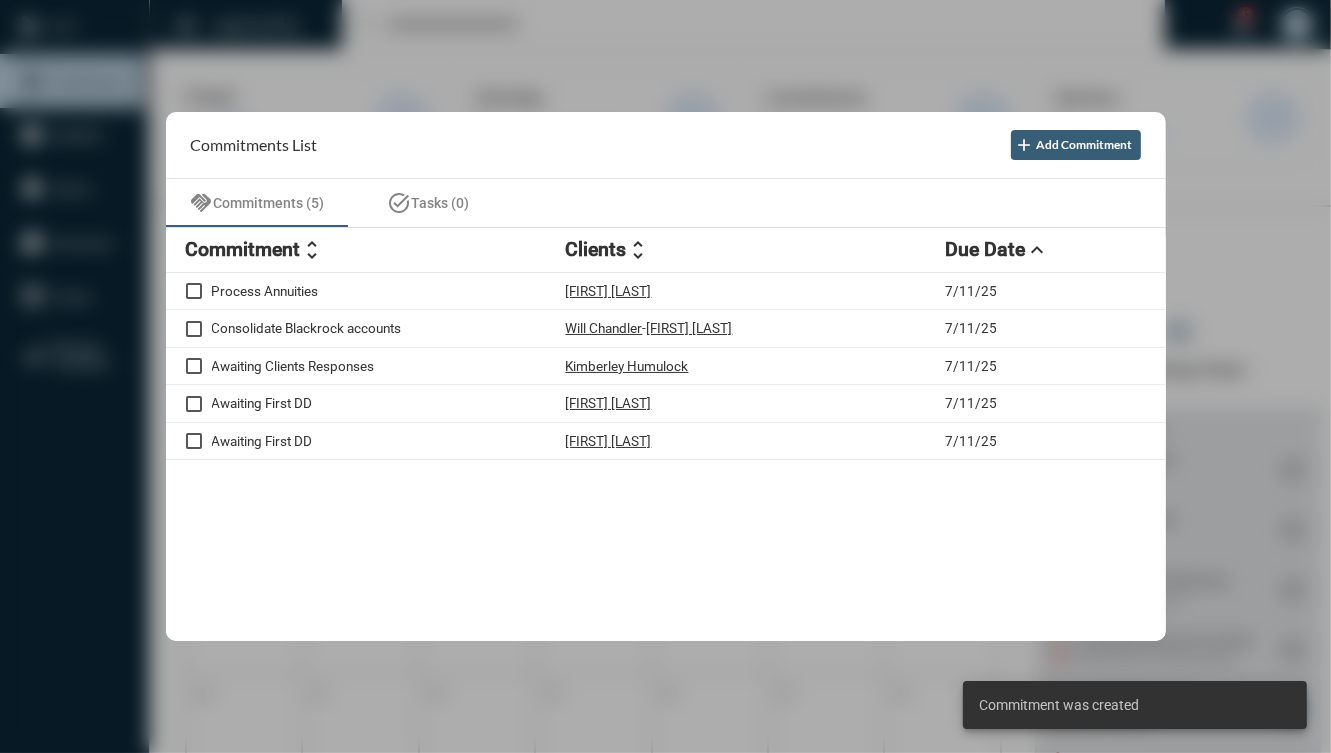 click at bounding box center [665, 376] 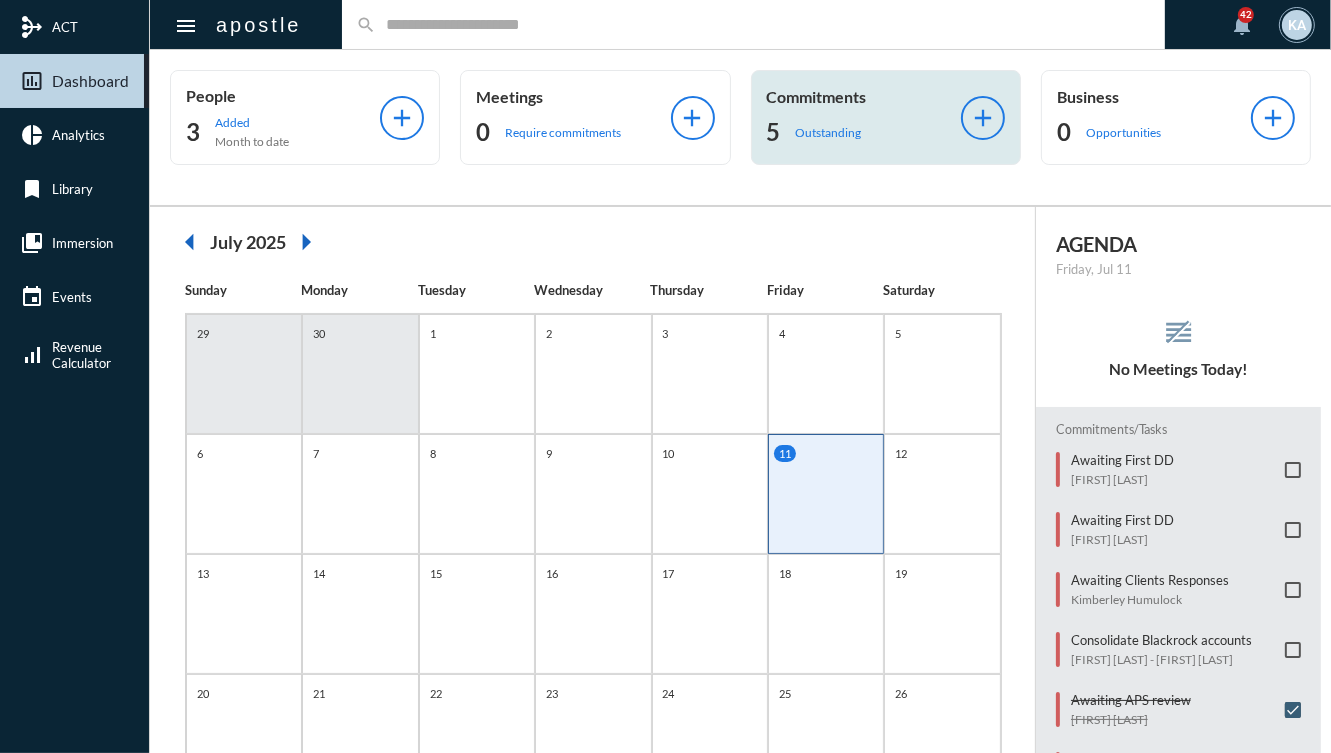 click on "5 Outstanding" 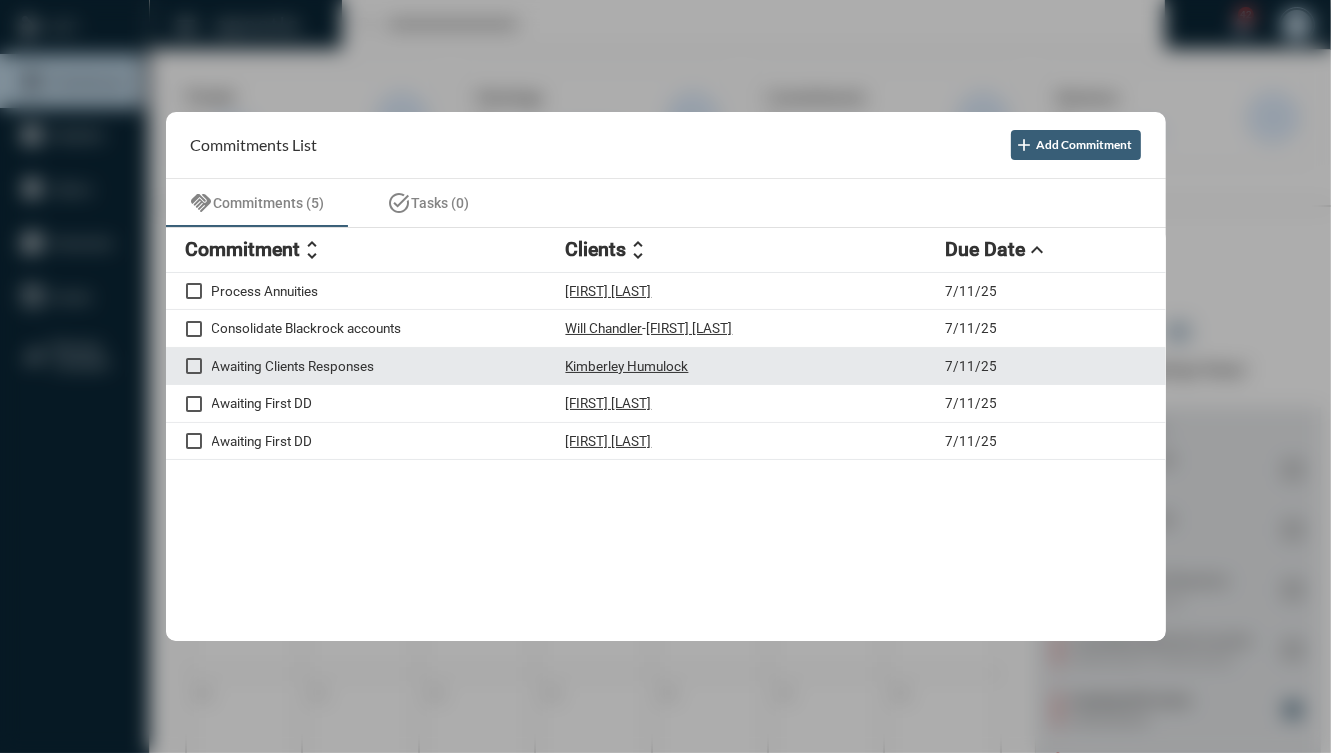 click on "Kimberley Humulock" at bounding box center (756, 366) 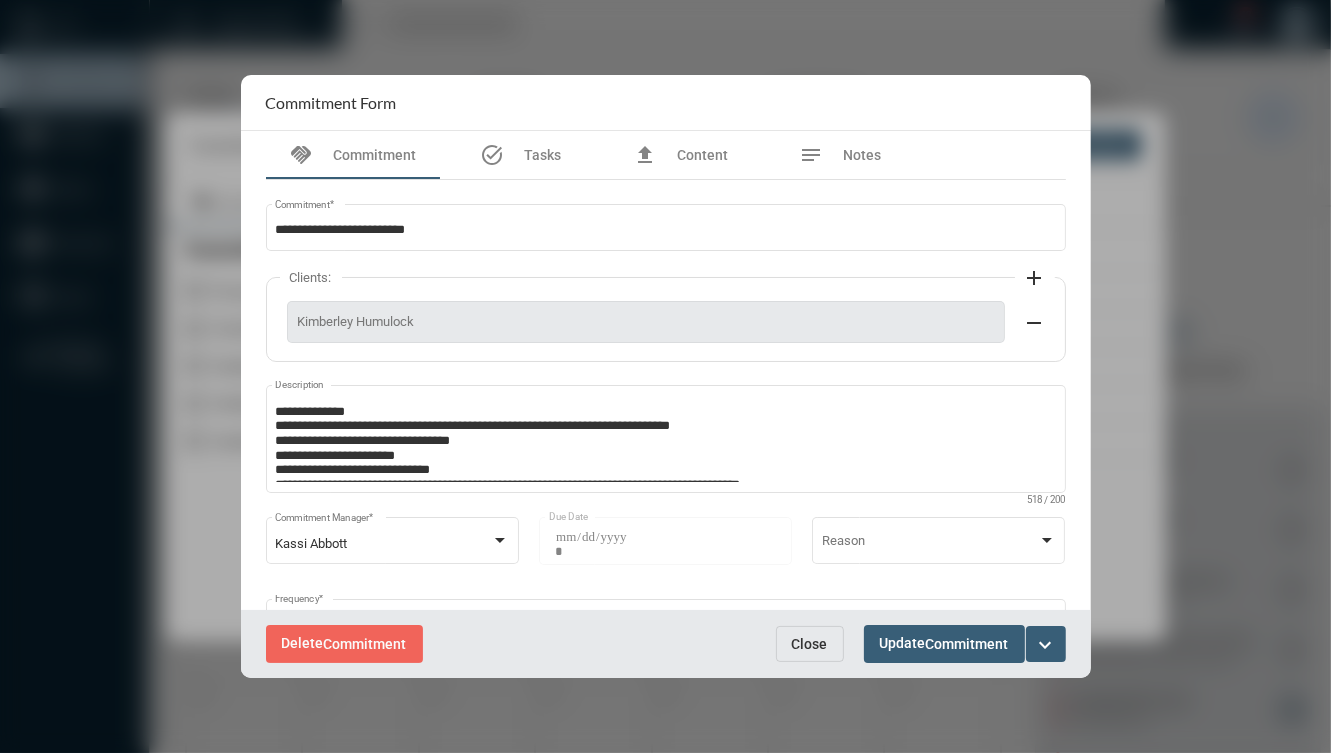 click on "expand_more" at bounding box center [1046, 644] 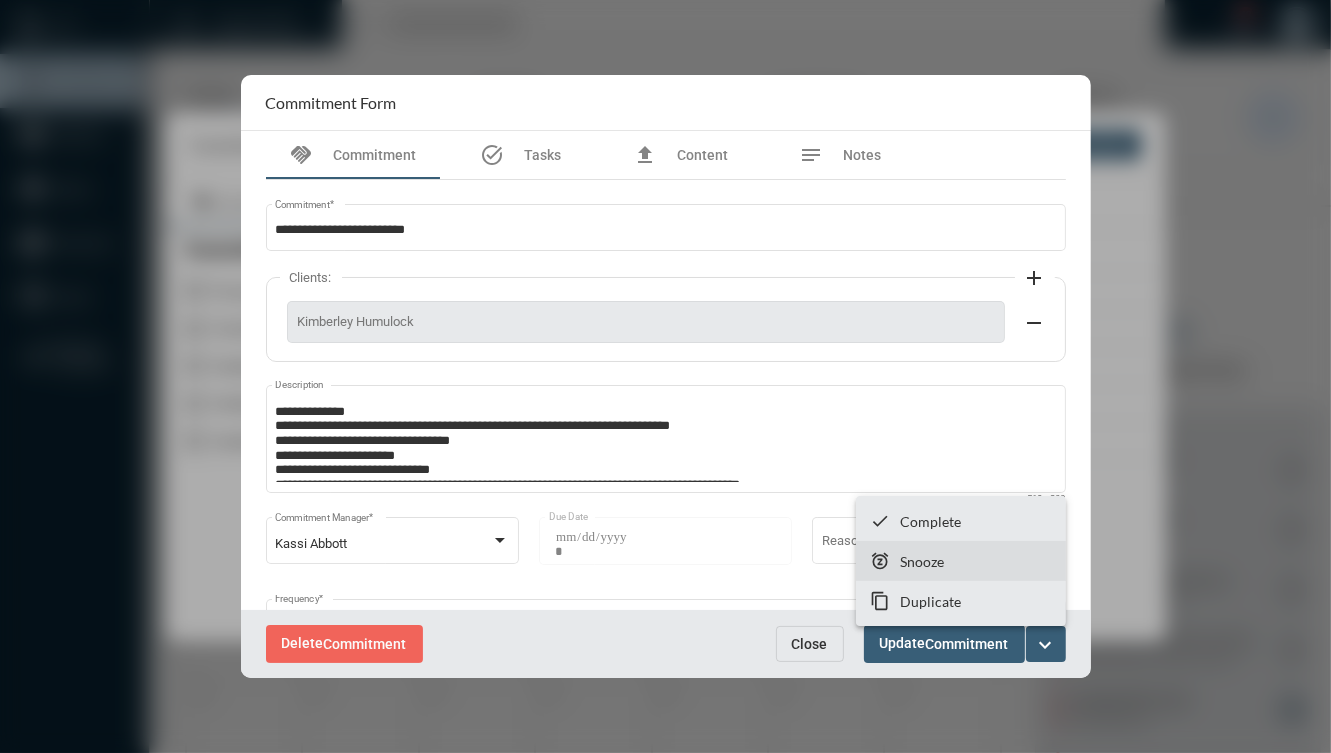 click on "Snooze" at bounding box center [922, 561] 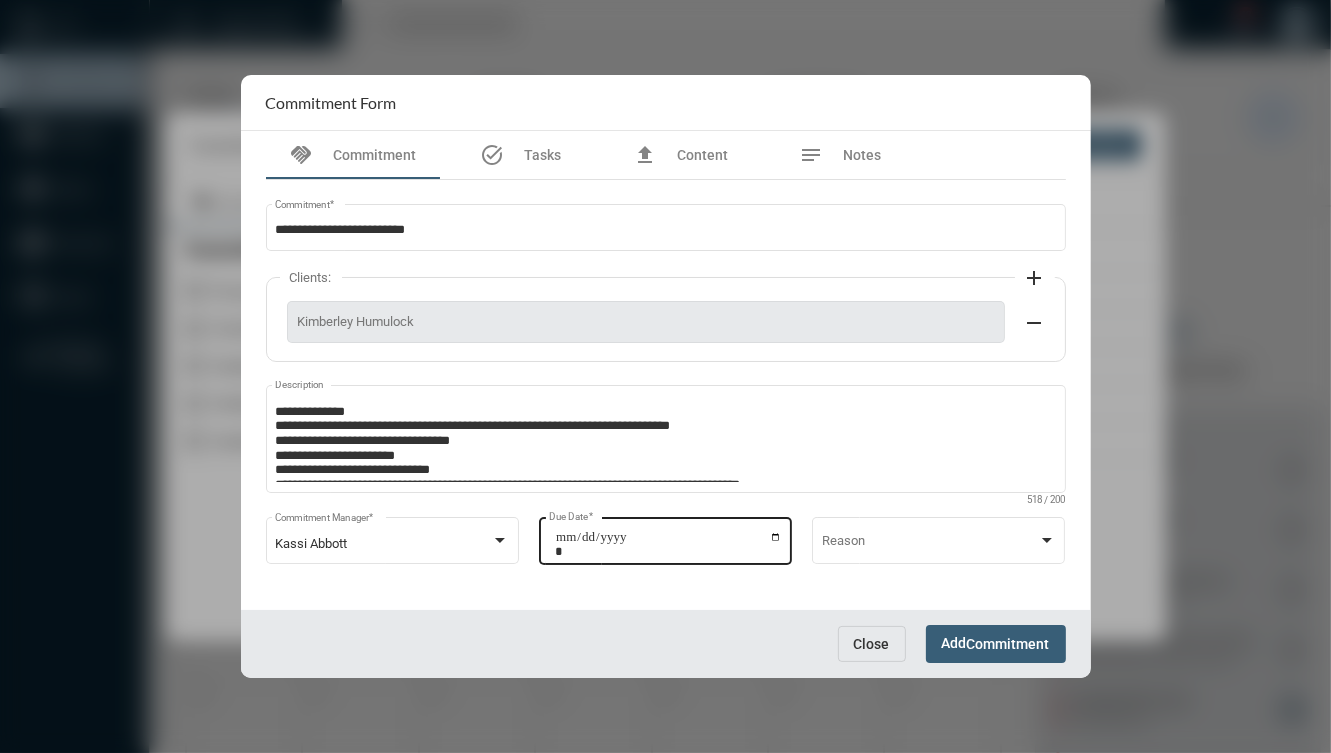 click on "**********" at bounding box center [668, 544] 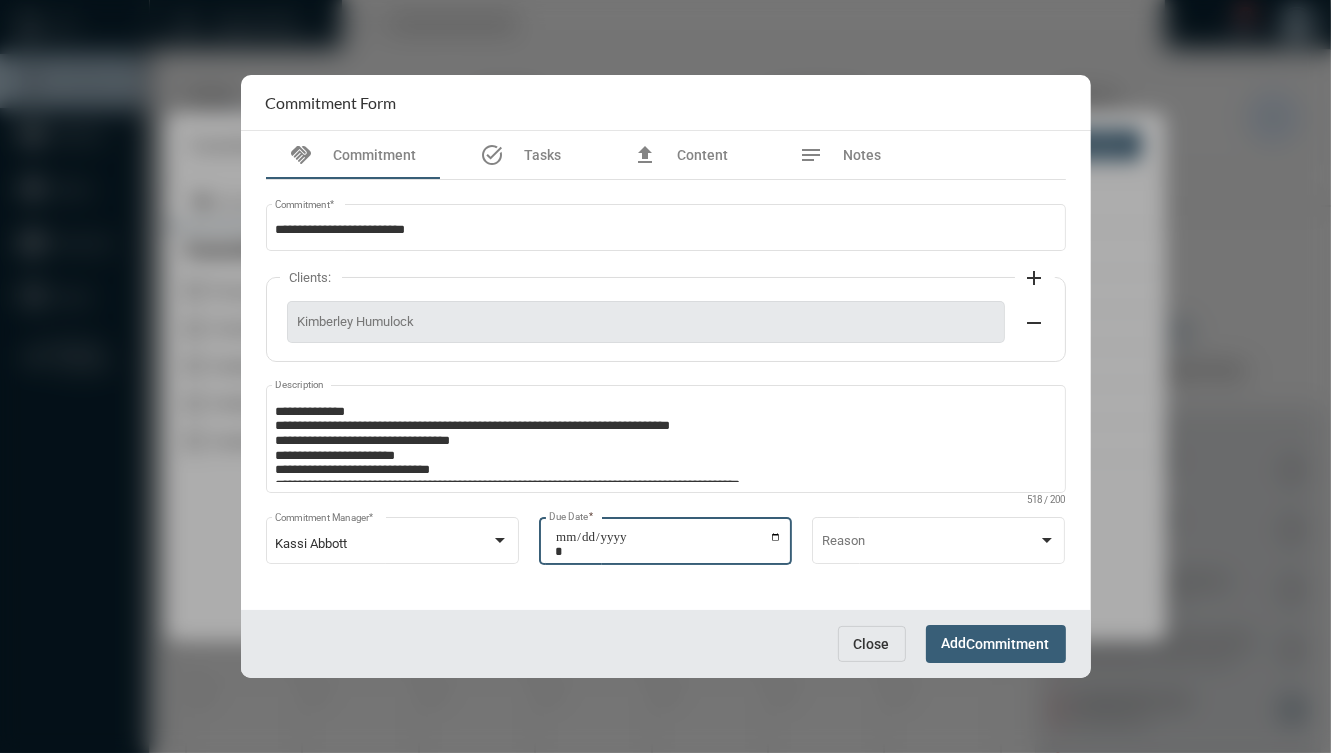 type on "**********" 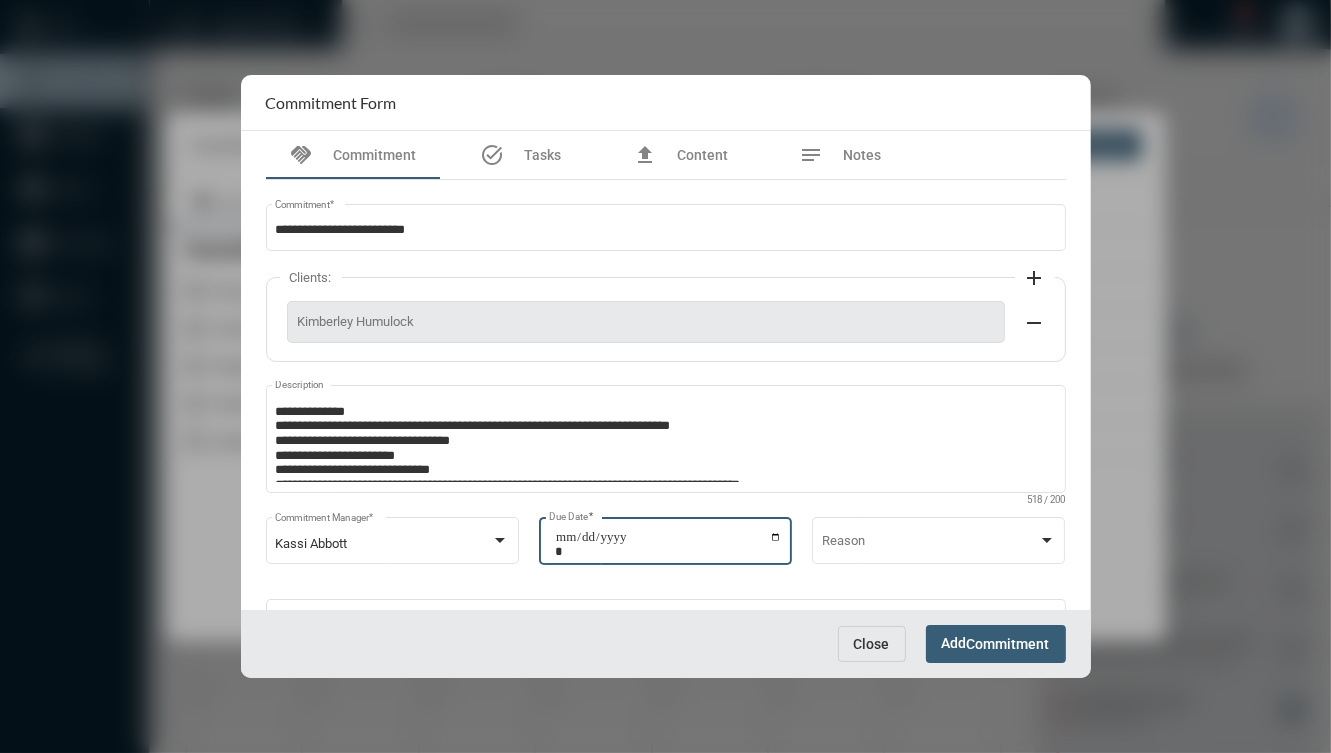 click on "Add   Commitment" at bounding box center (996, 643) 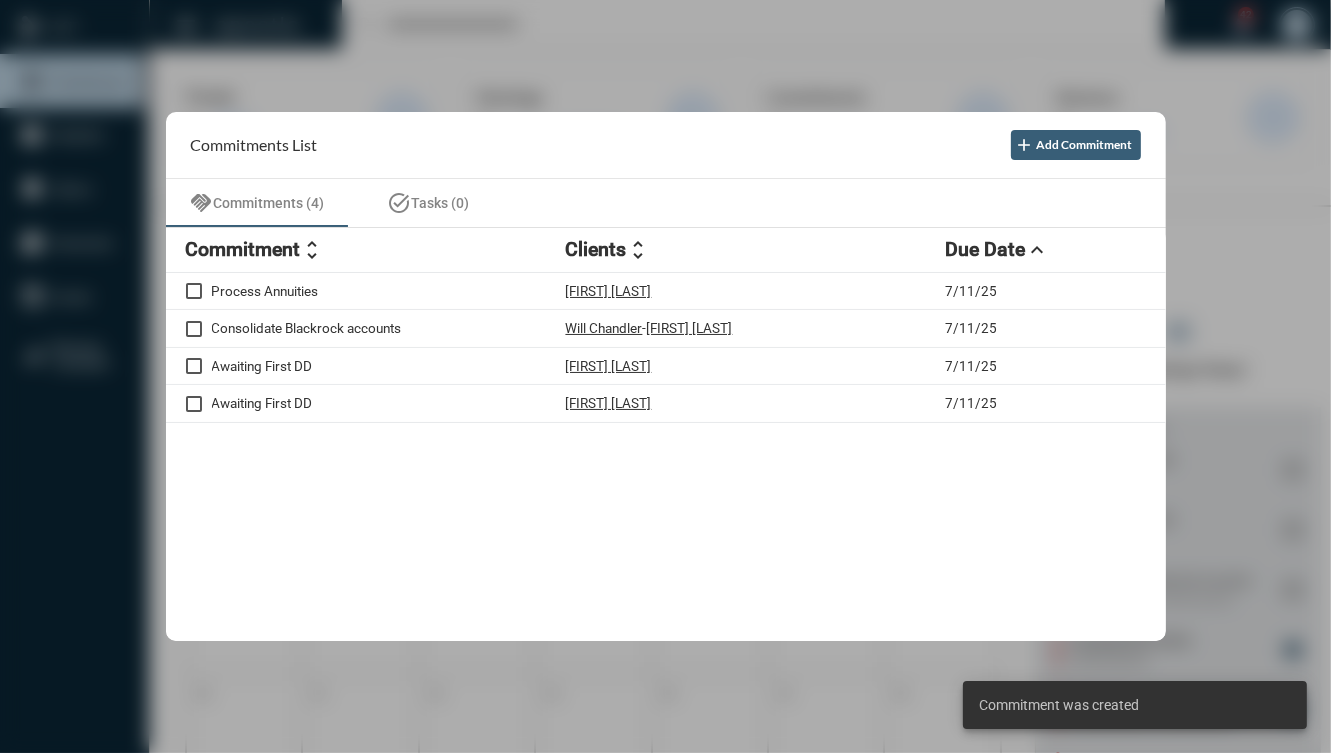 click at bounding box center [665, 376] 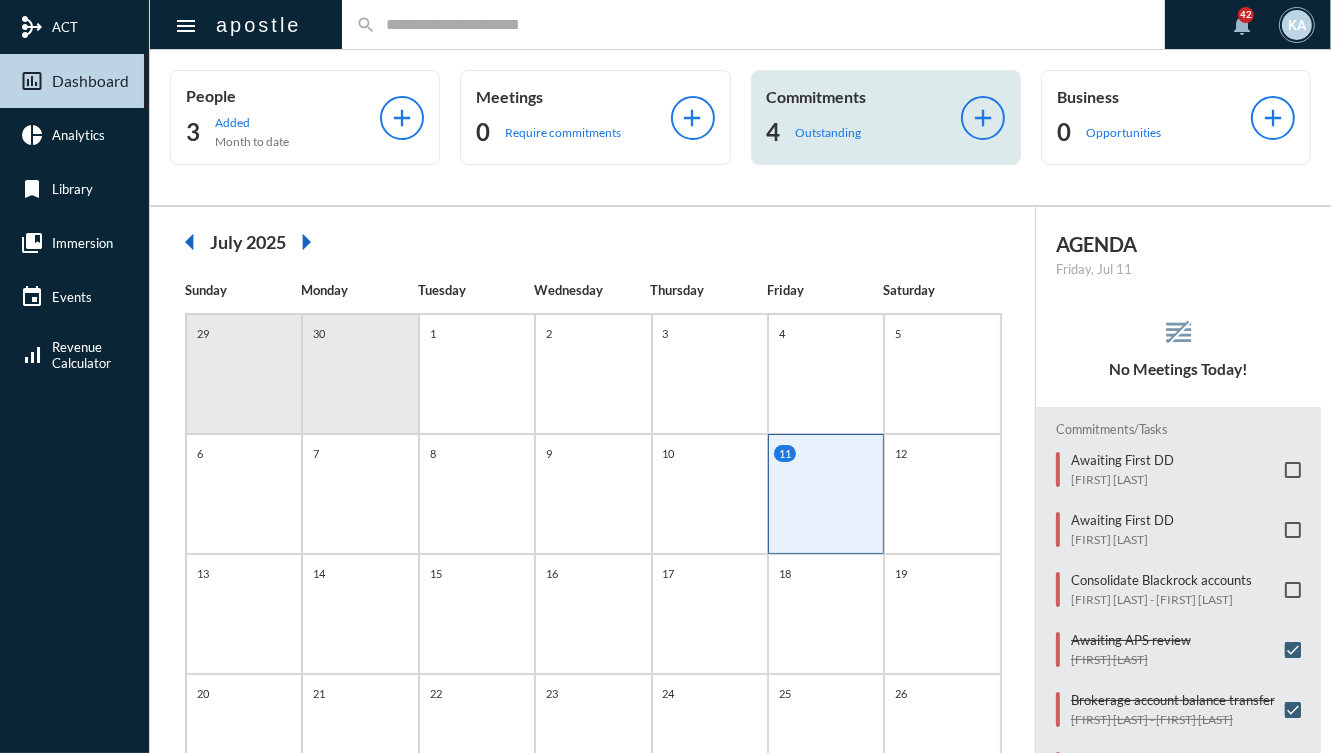 click on "Commitments 4 Outstanding add" 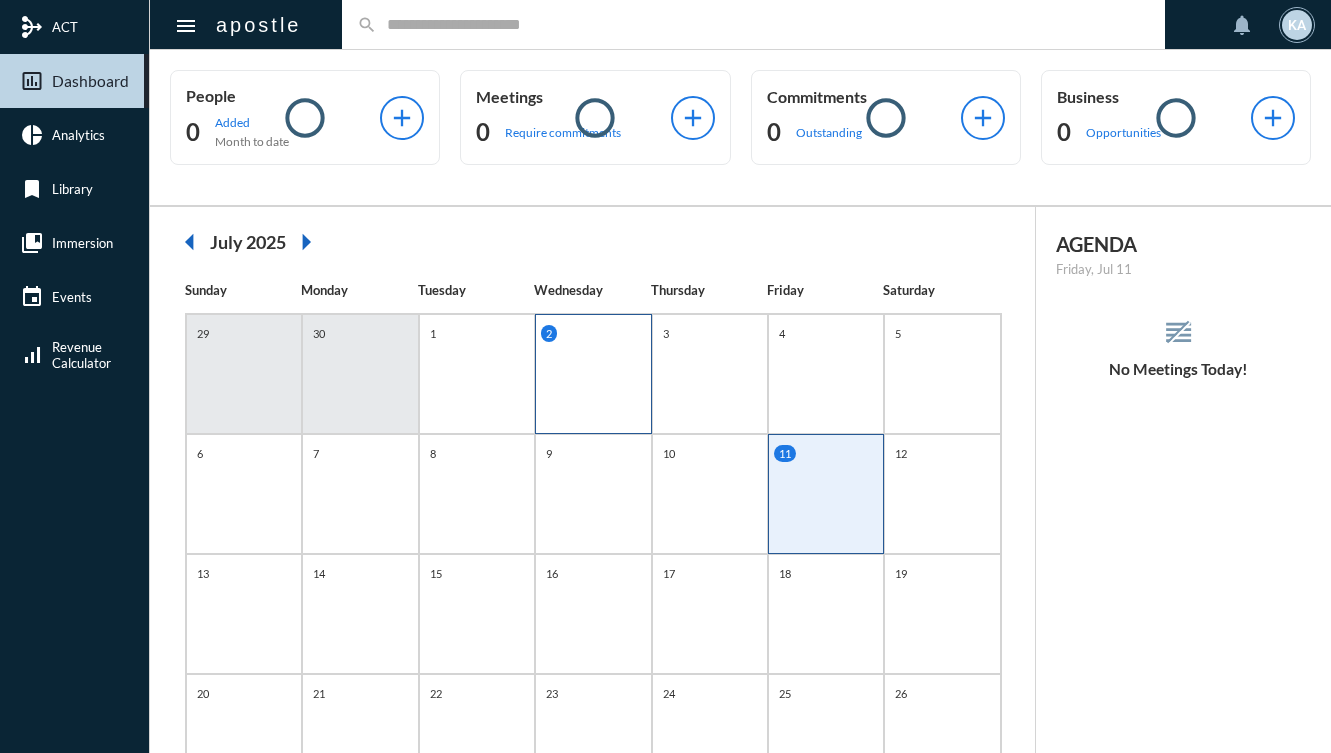 scroll, scrollTop: 0, scrollLeft: 0, axis: both 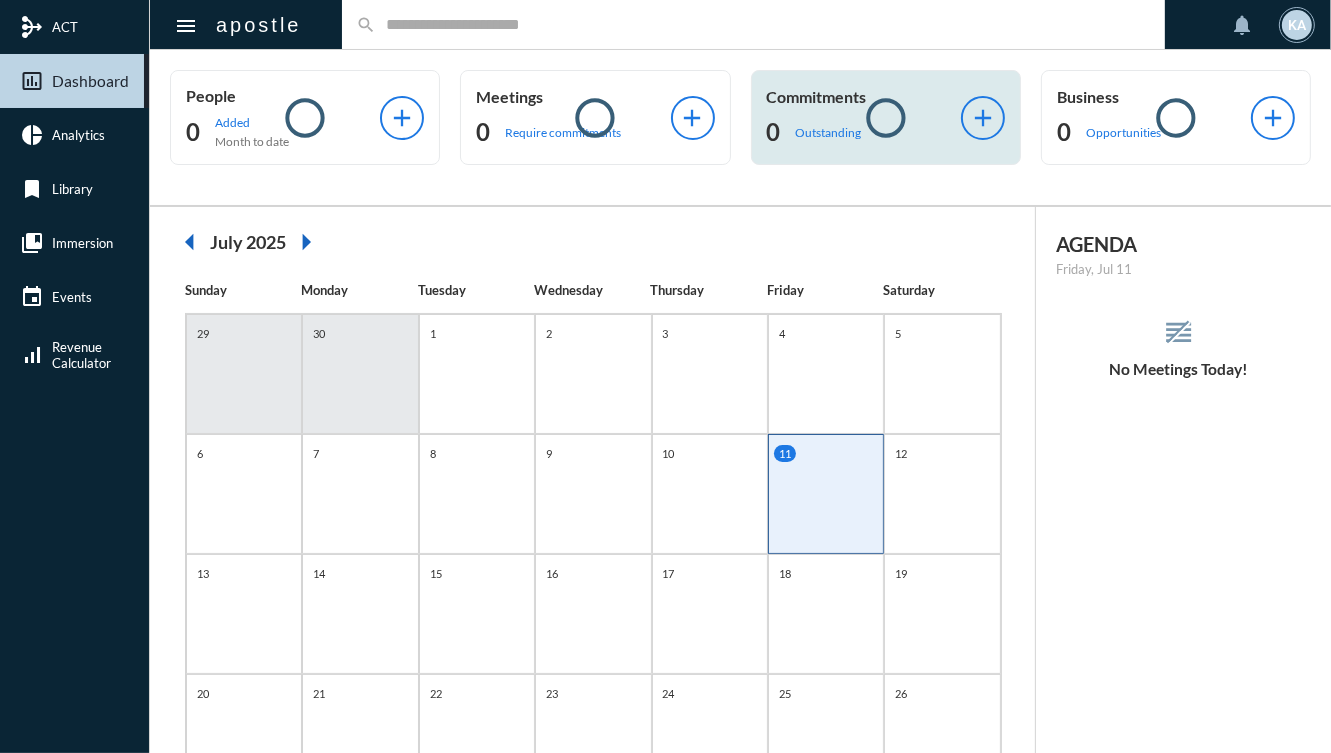 click 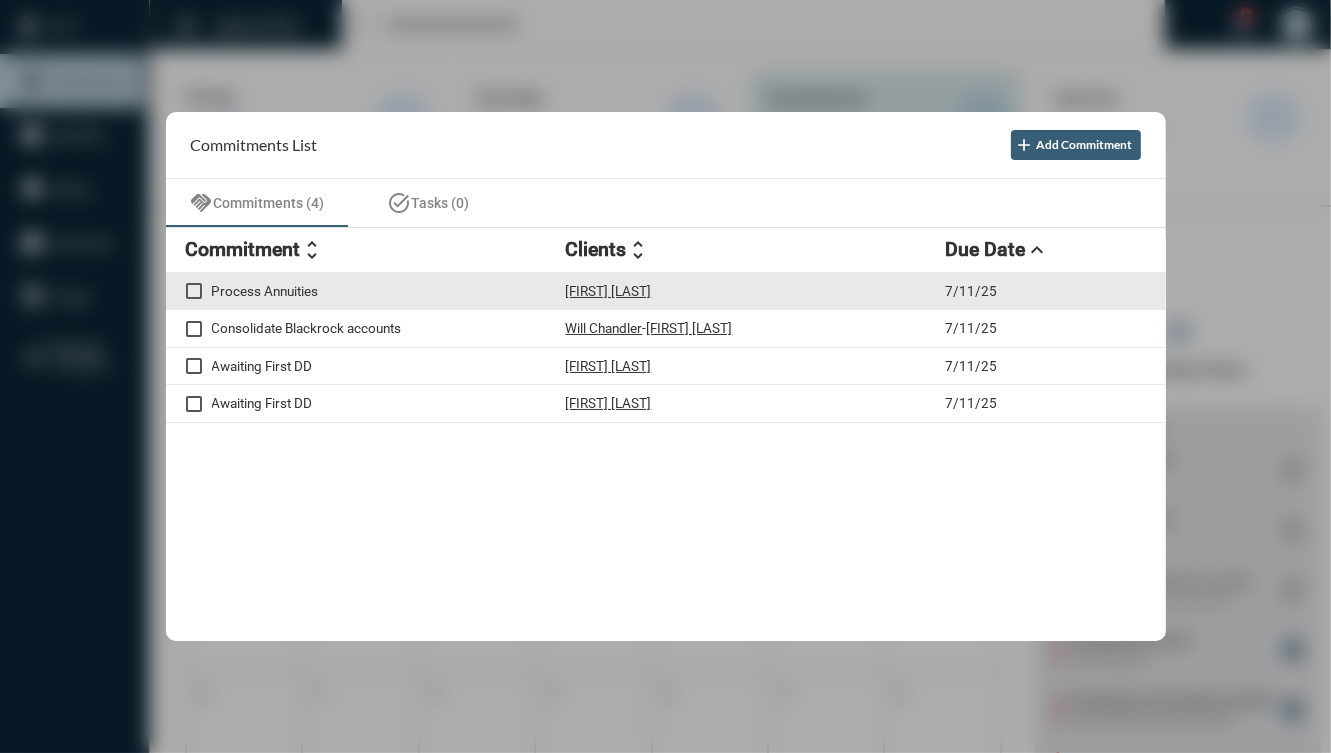 click on "Process Annuities   Dave Camacho  7/11/25" at bounding box center [666, 292] 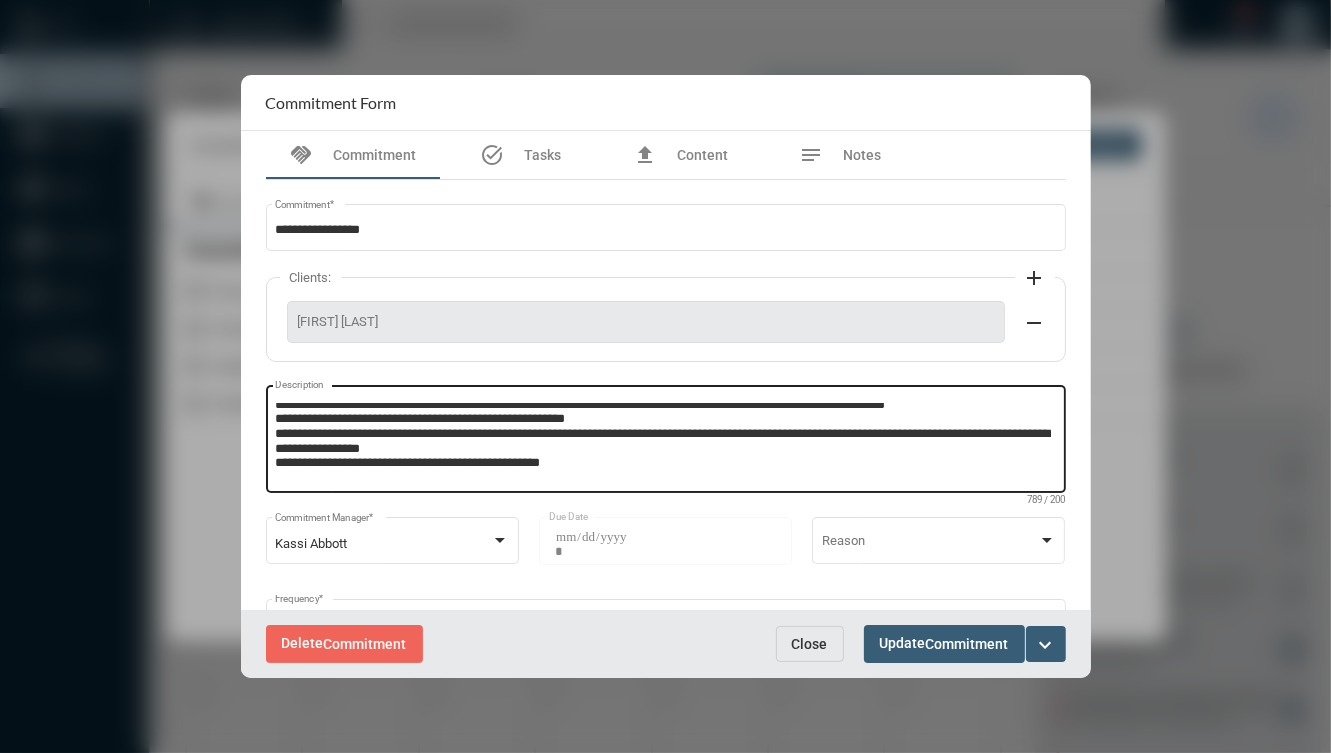 scroll, scrollTop: 0, scrollLeft: 0, axis: both 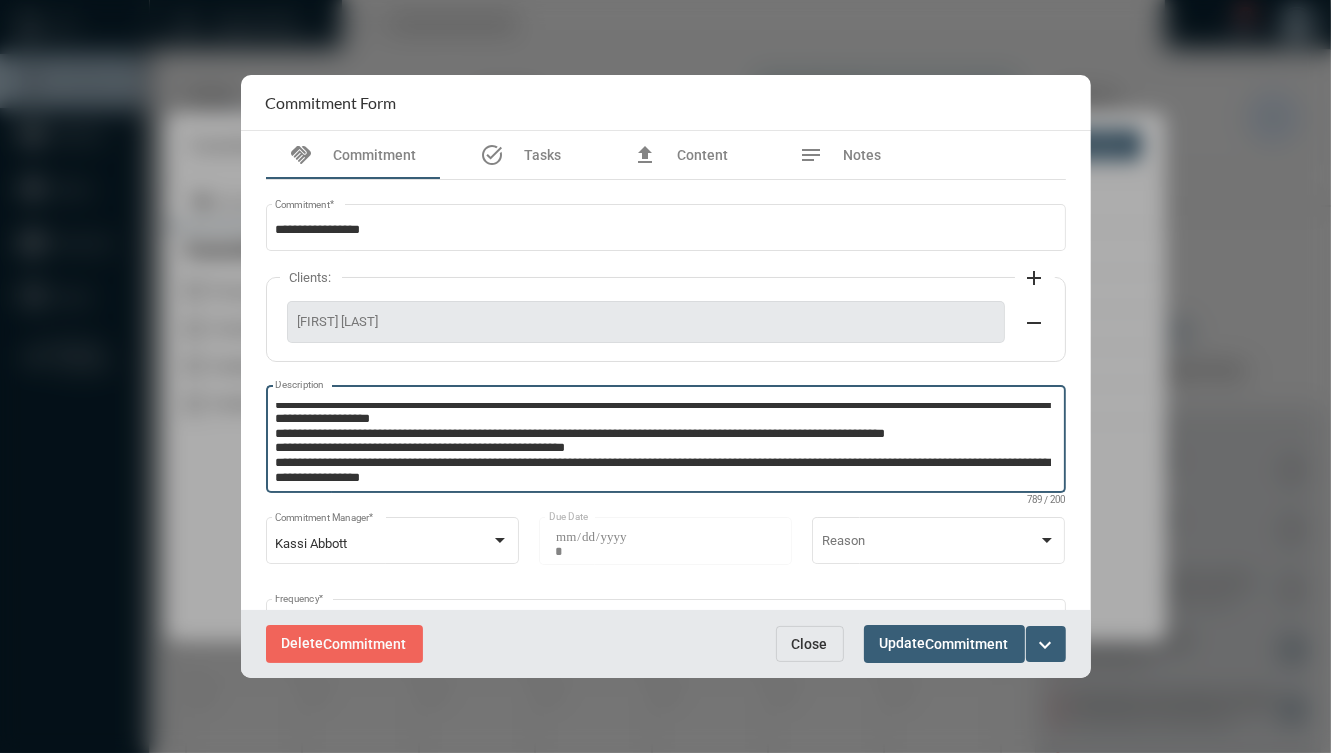 click on "**********" at bounding box center (663, 442) 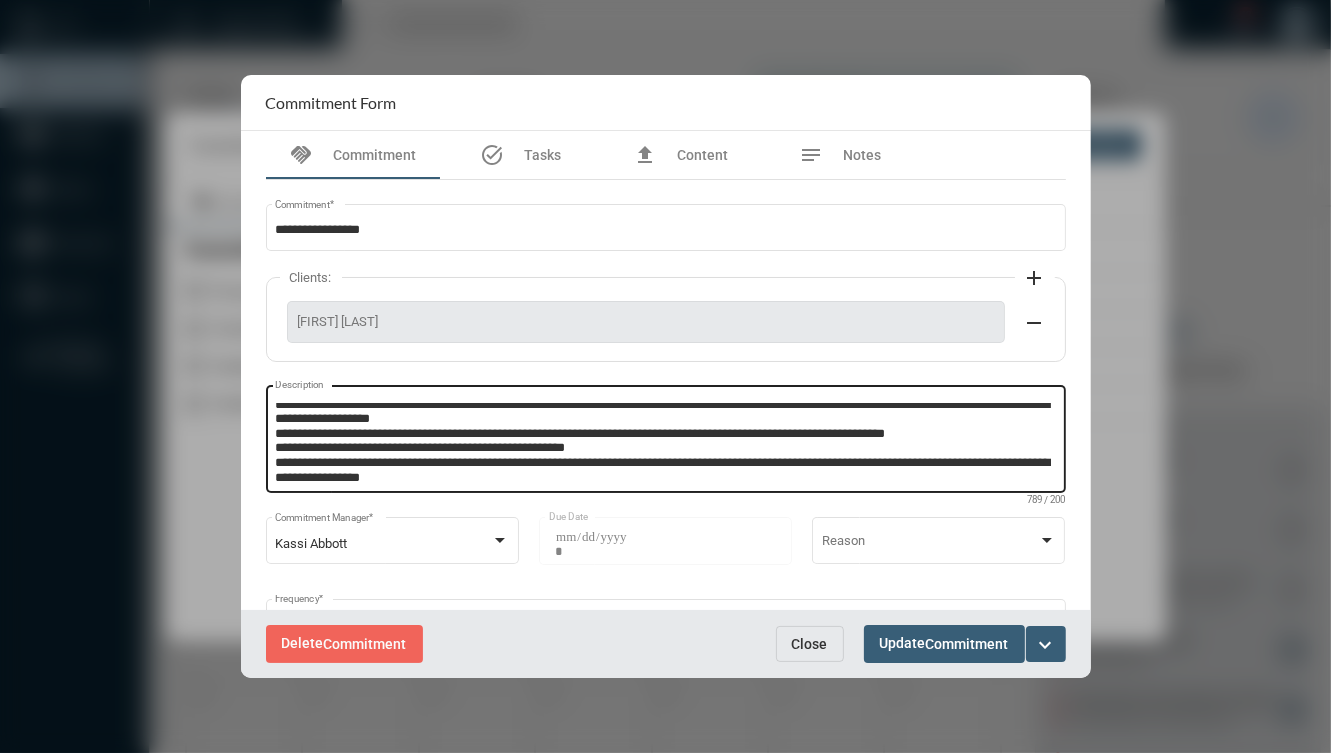 scroll, scrollTop: 0, scrollLeft: 0, axis: both 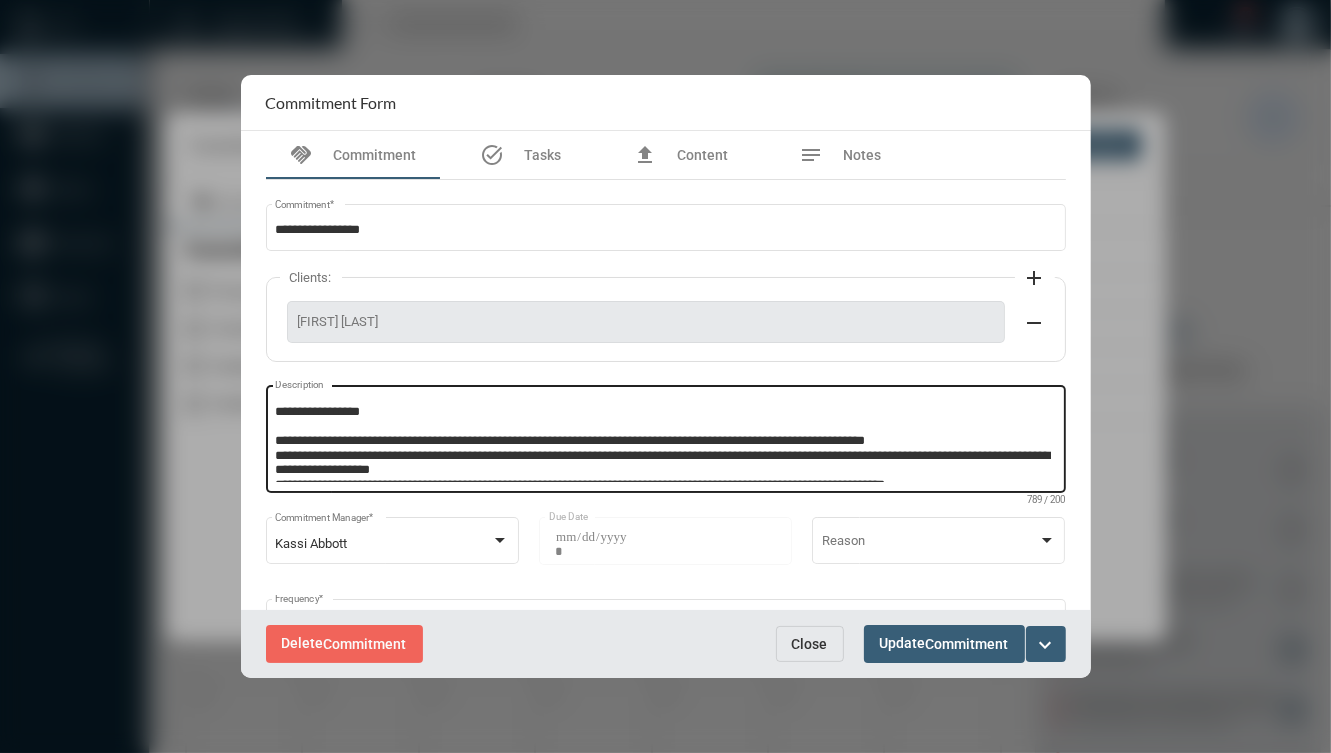 click on "**********" at bounding box center [663, 442] 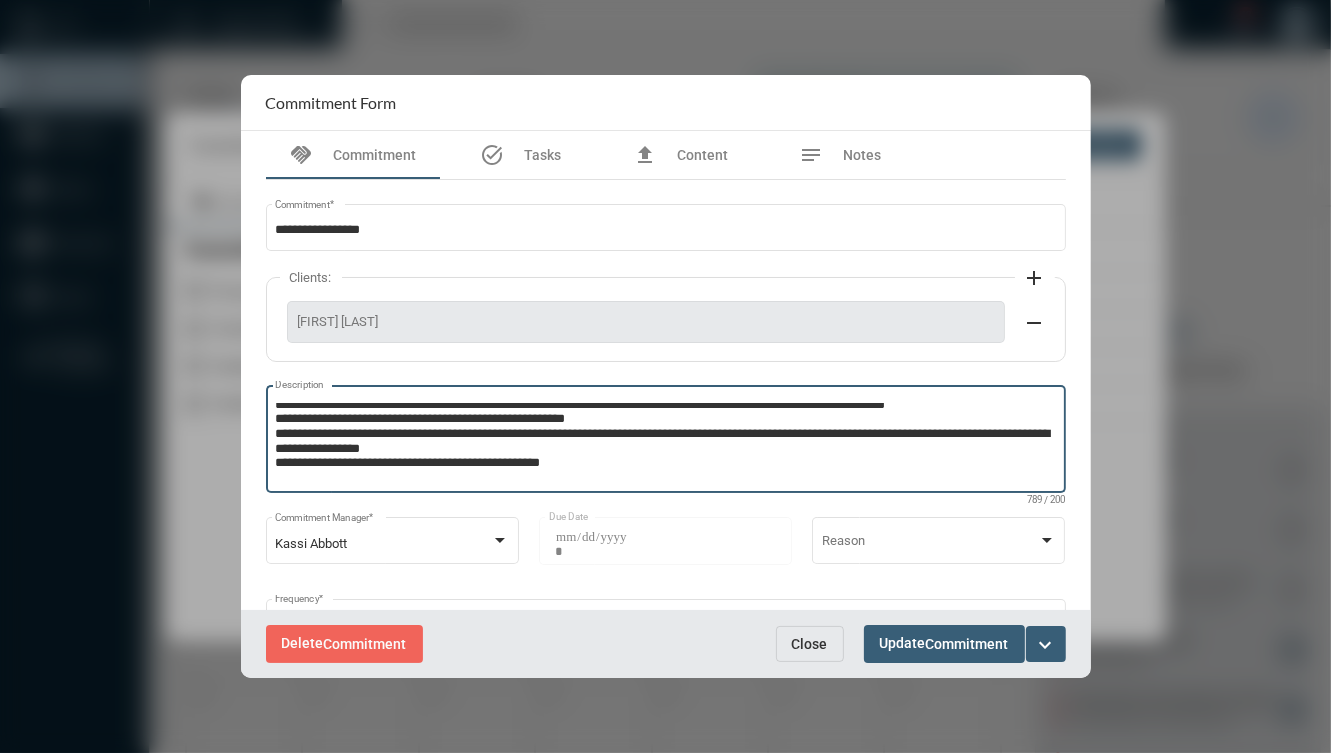 scroll, scrollTop: 0, scrollLeft: 0, axis: both 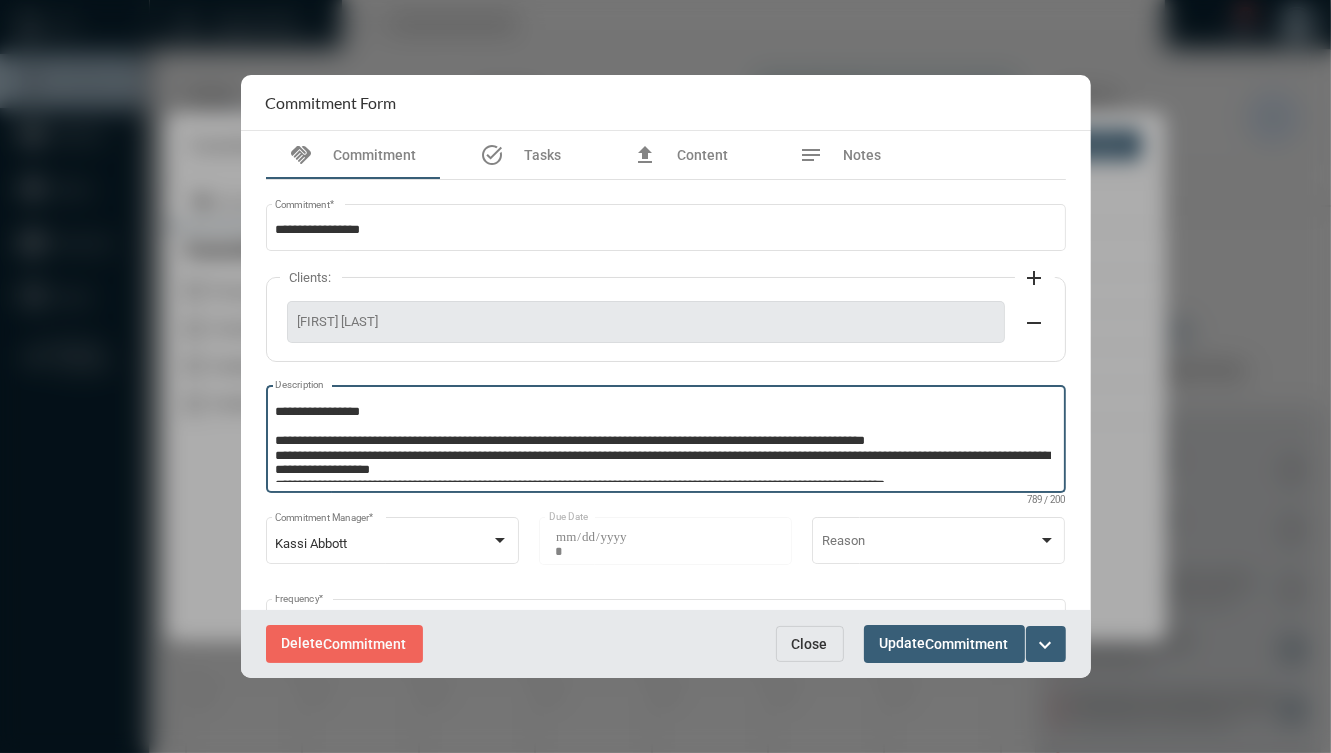 click on "**********" at bounding box center [663, 442] 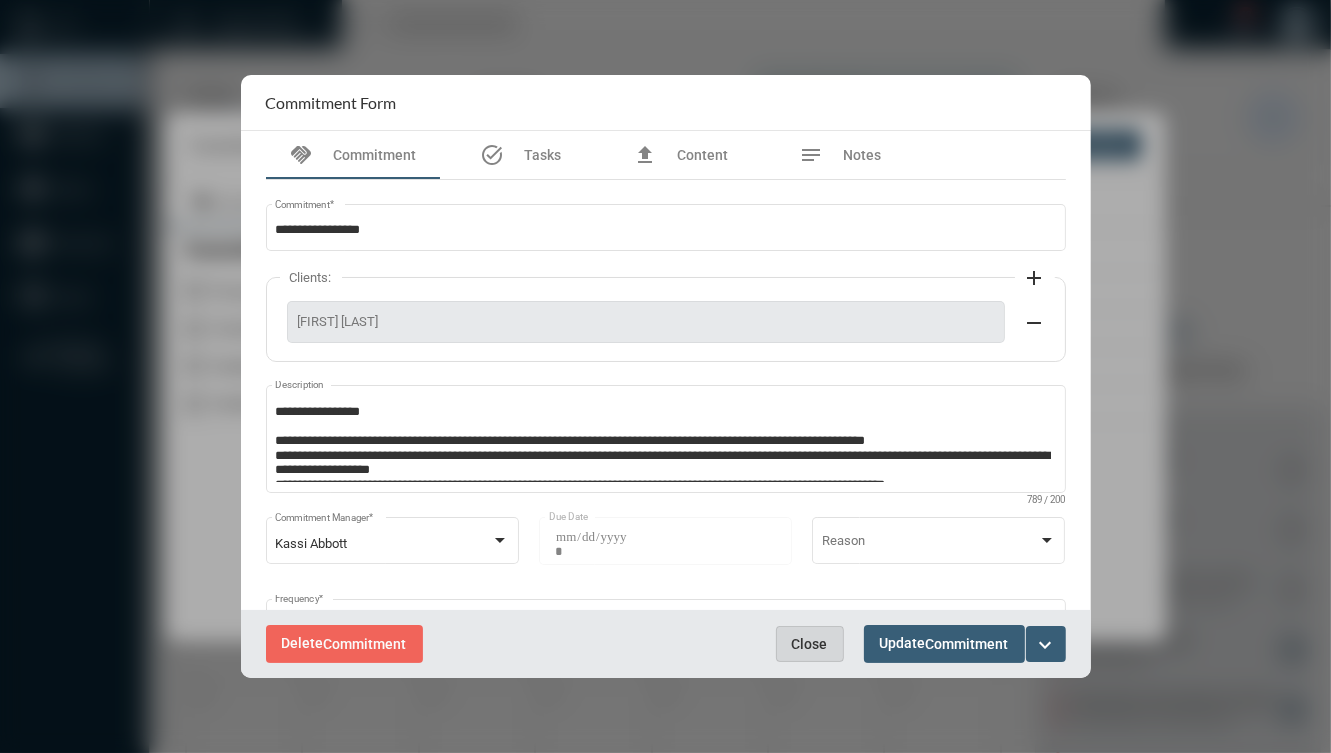 click on "Close" at bounding box center [810, 644] 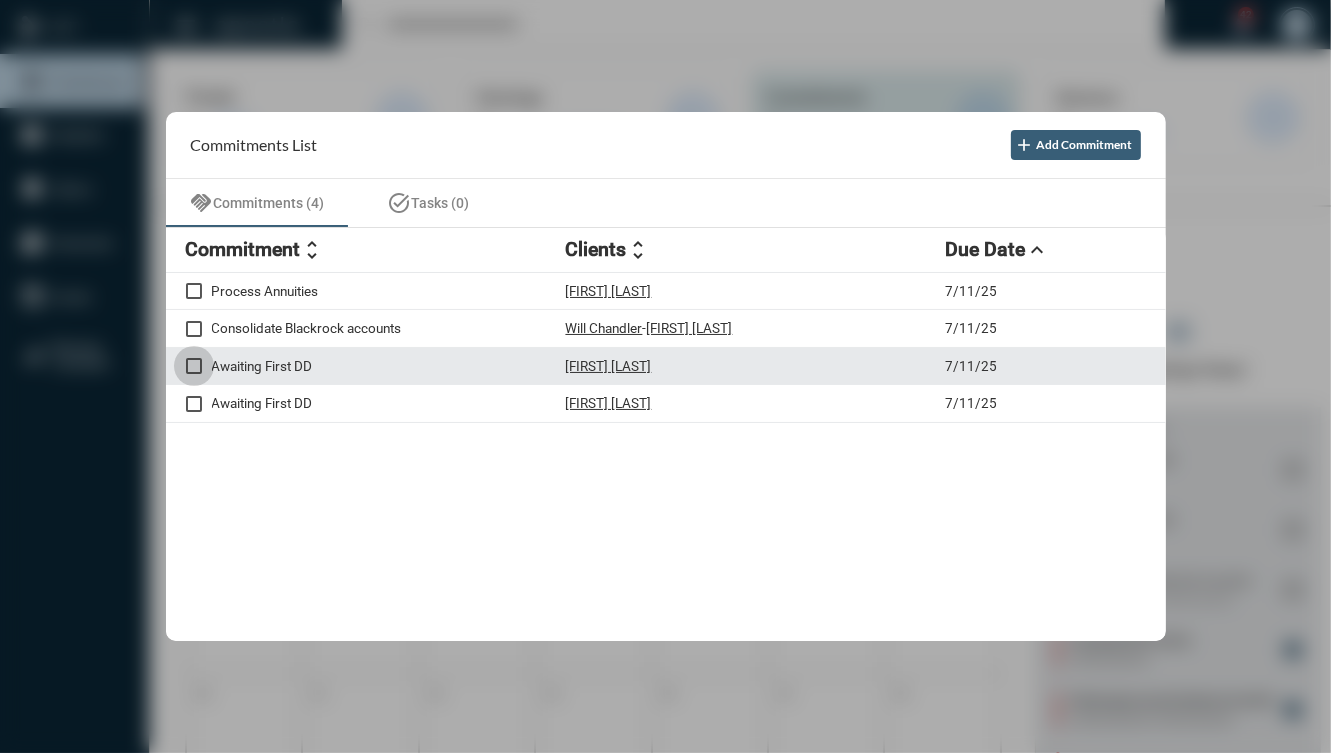 click at bounding box center [194, 366] 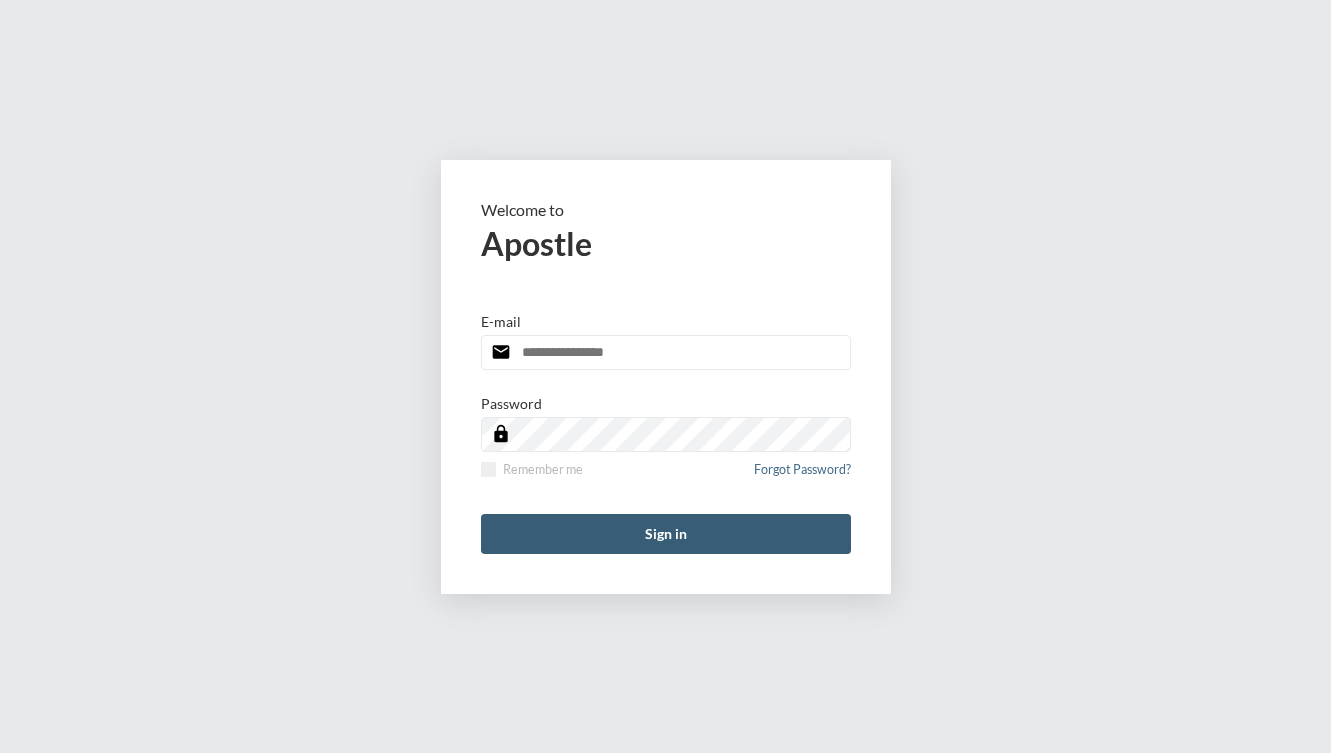 scroll, scrollTop: 0, scrollLeft: 0, axis: both 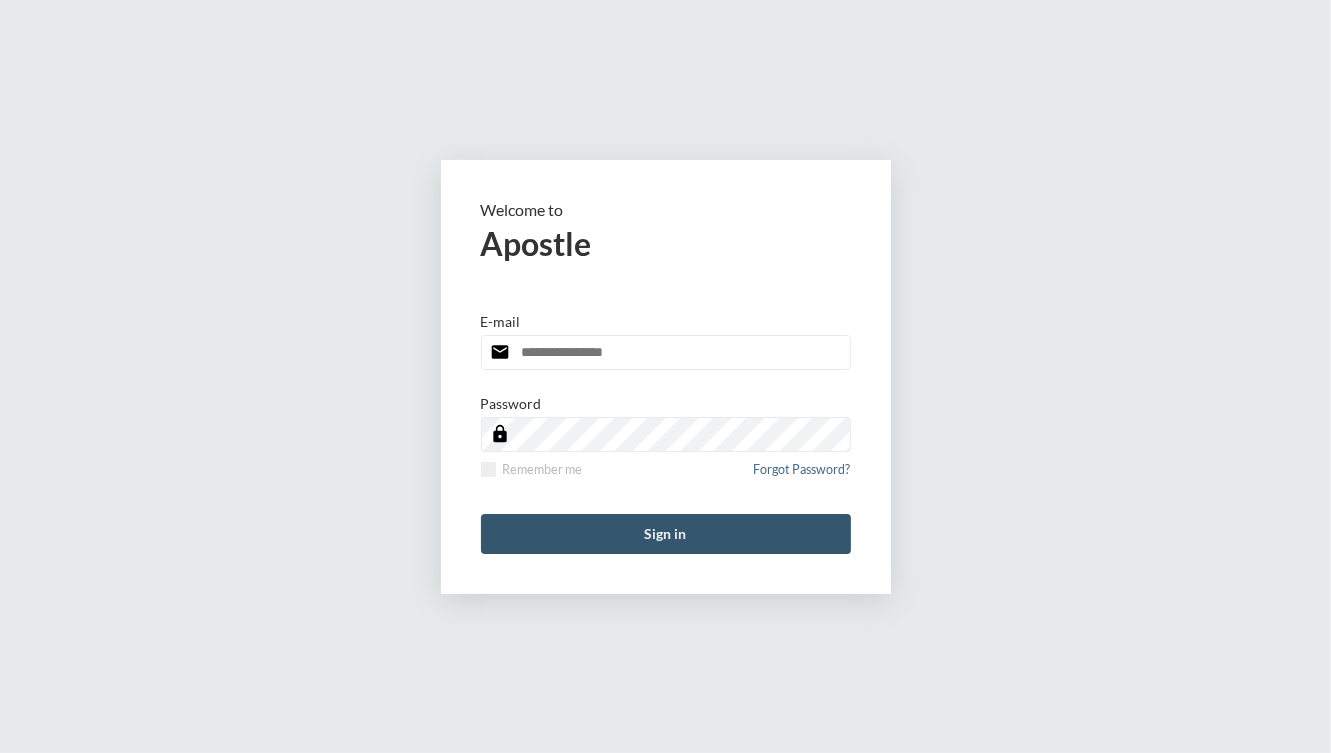 type on "**********" 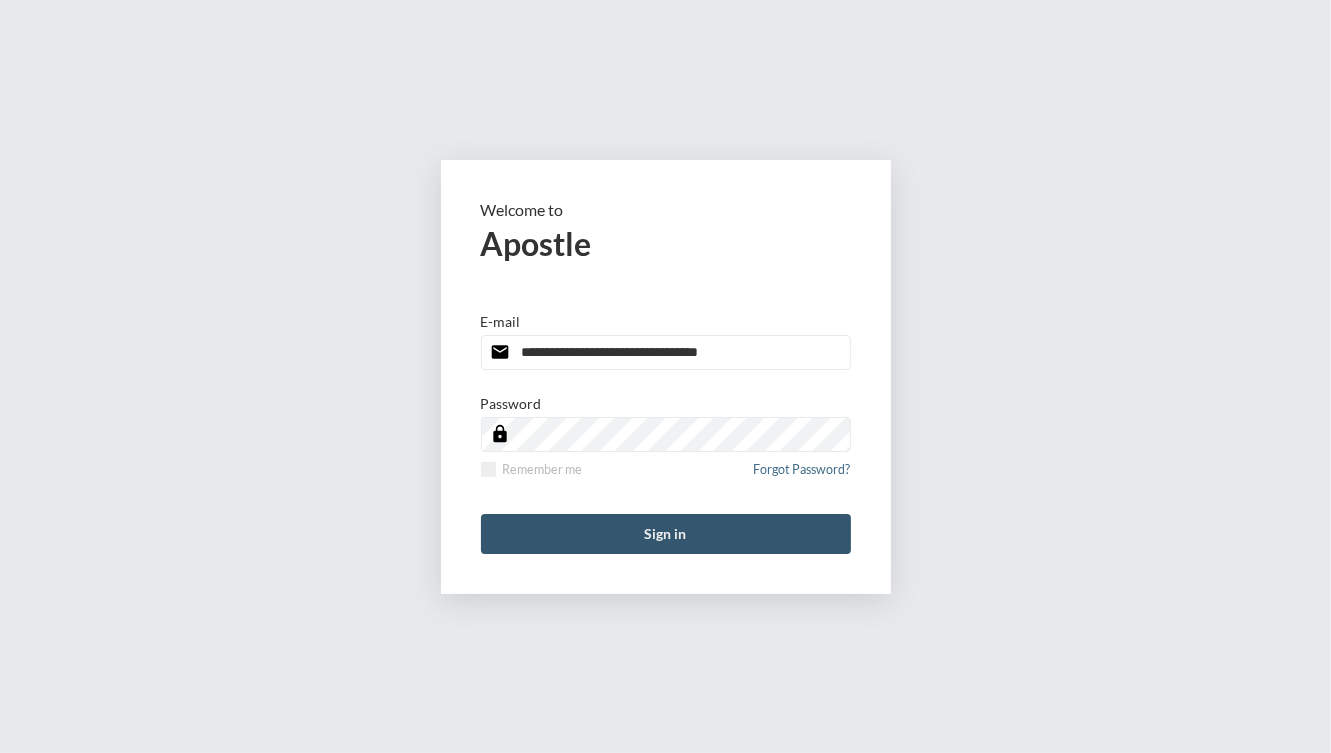 click on "Sign in" at bounding box center (666, 534) 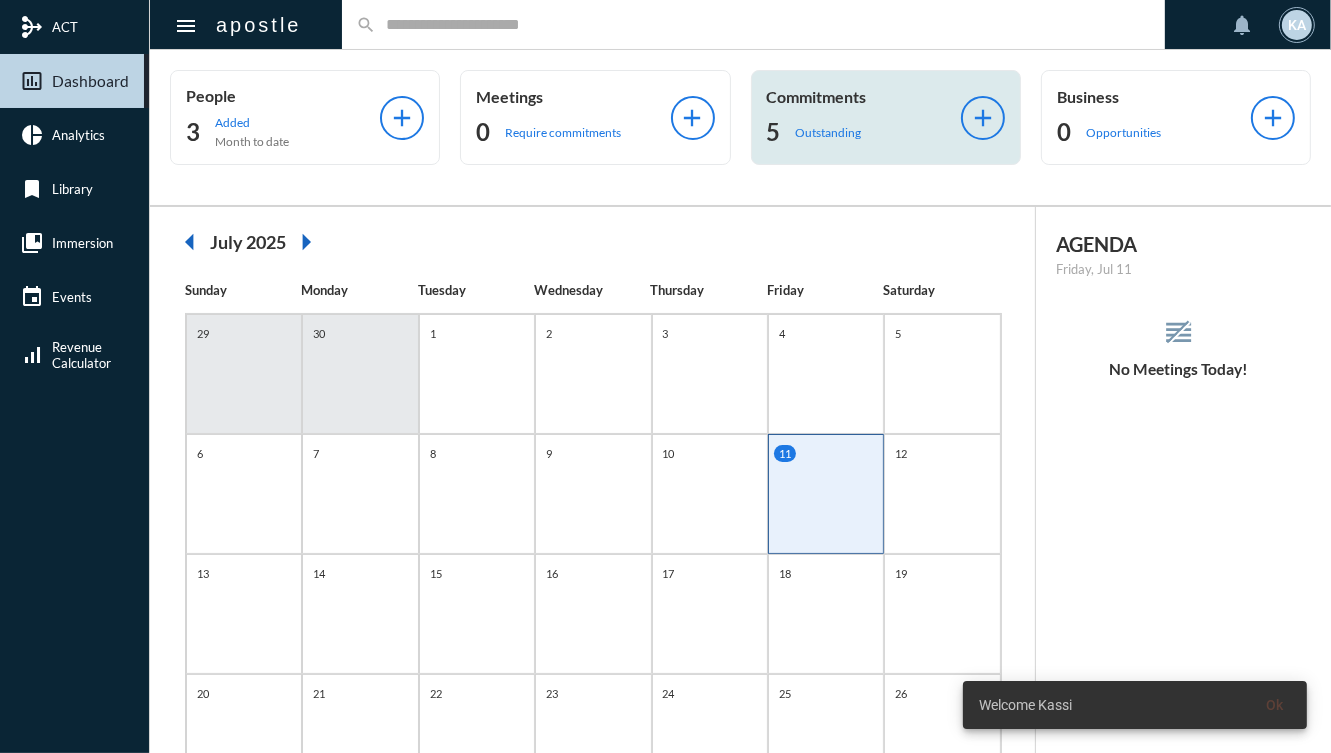 click on "5" 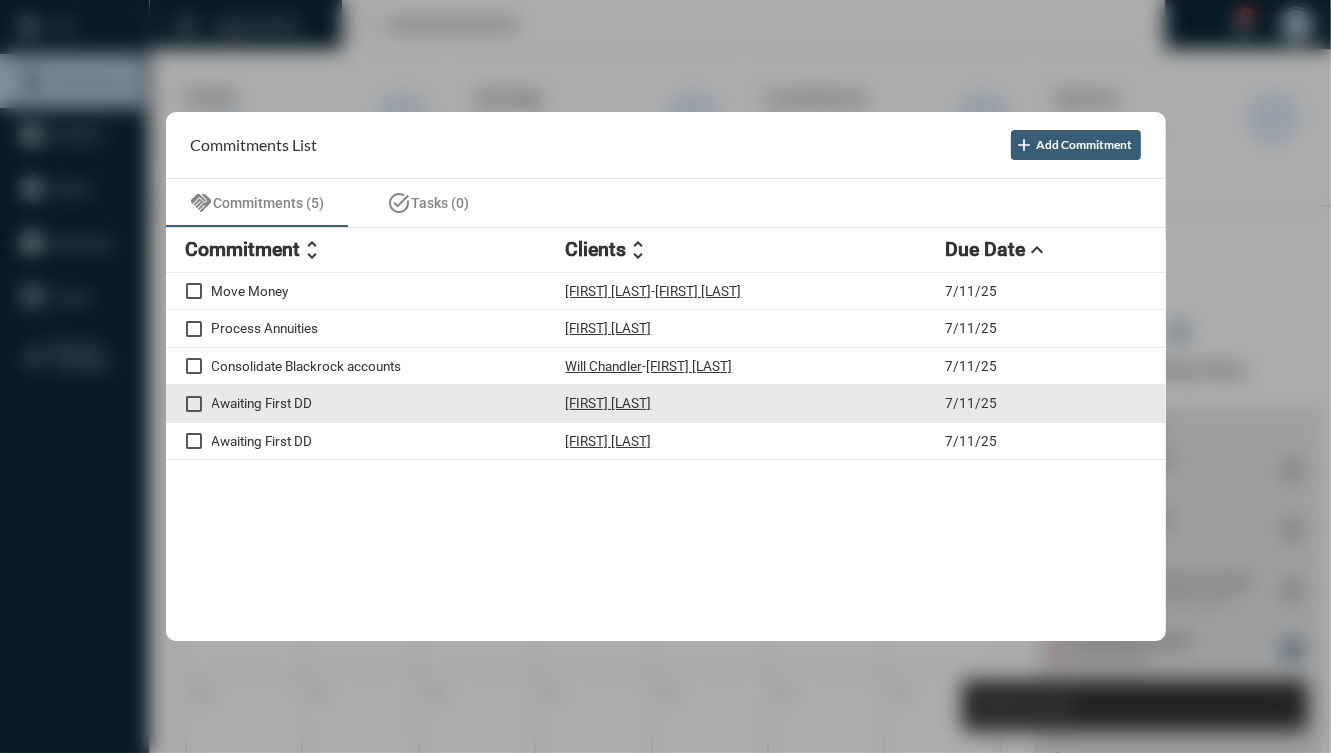 click on "Awaiting First DD" at bounding box center (389, 403) 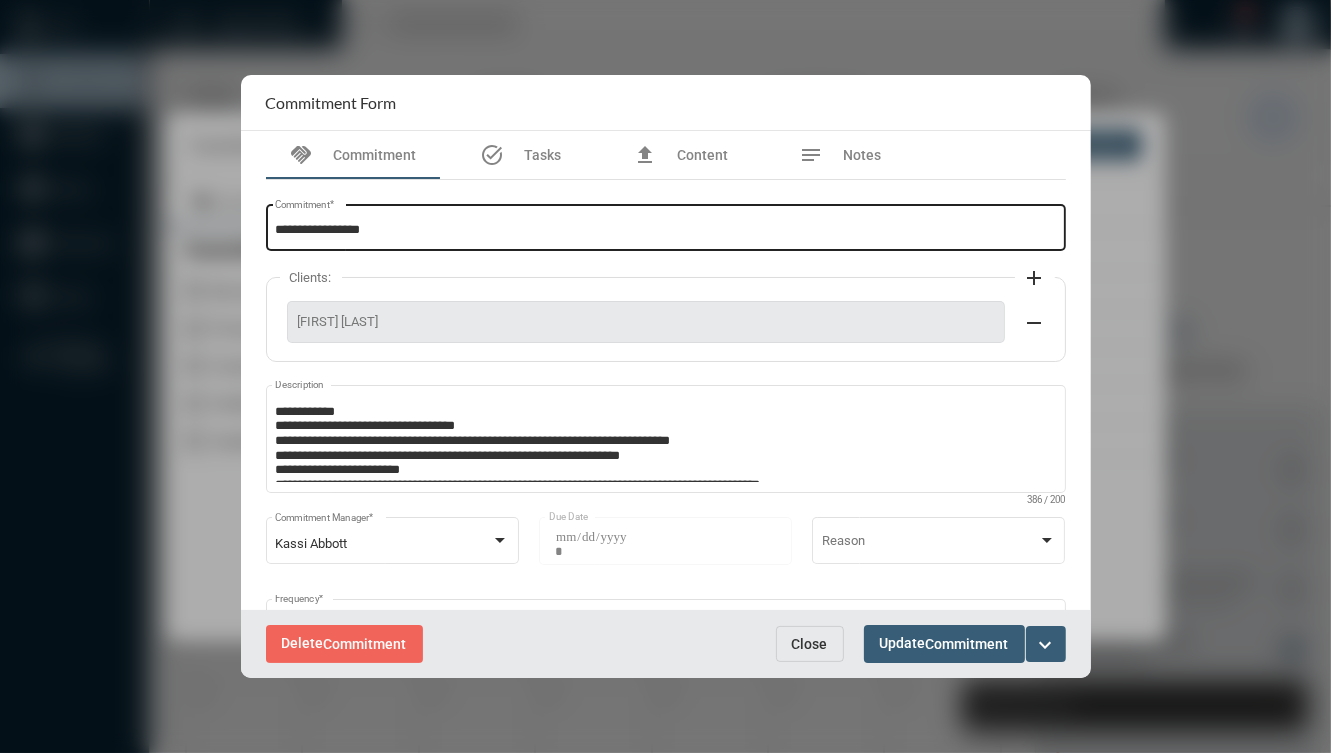 click on "**********" at bounding box center (665, 230) 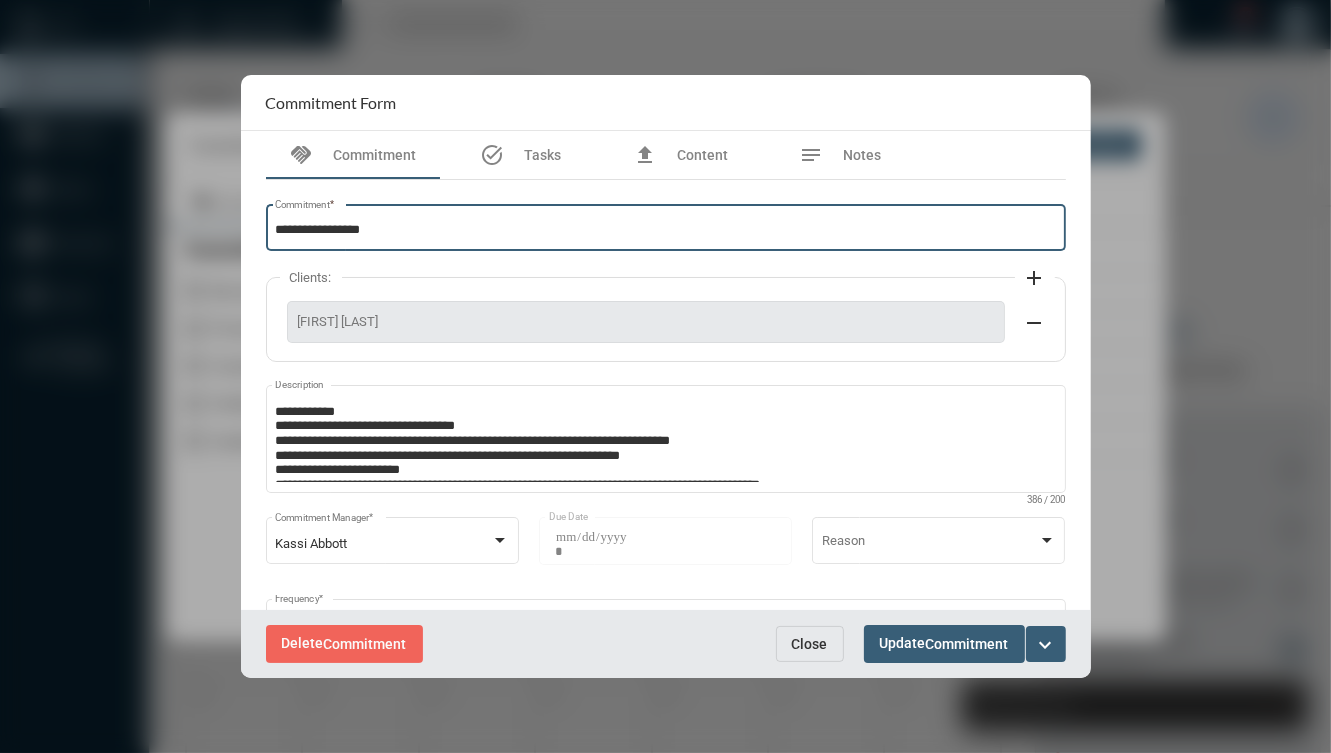 click on "**********" at bounding box center (665, 230) 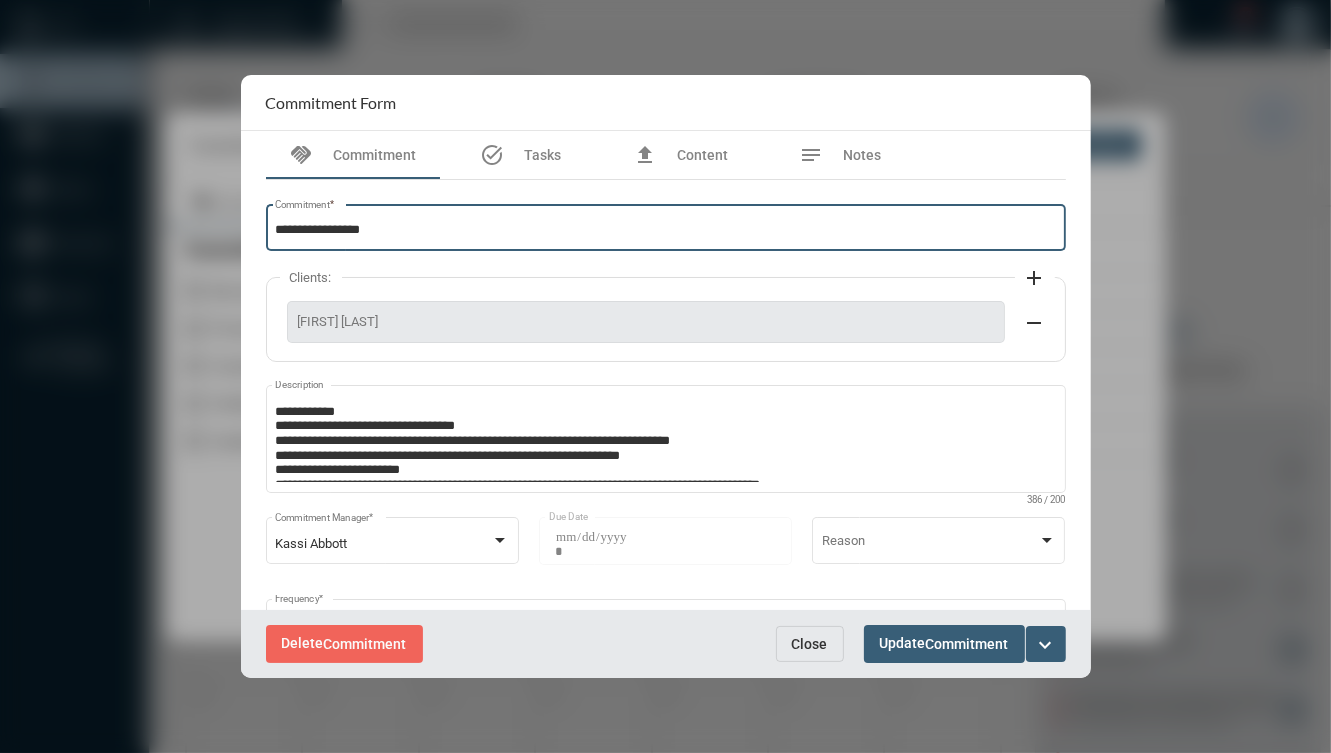 click on "expand_more" at bounding box center (1046, 645) 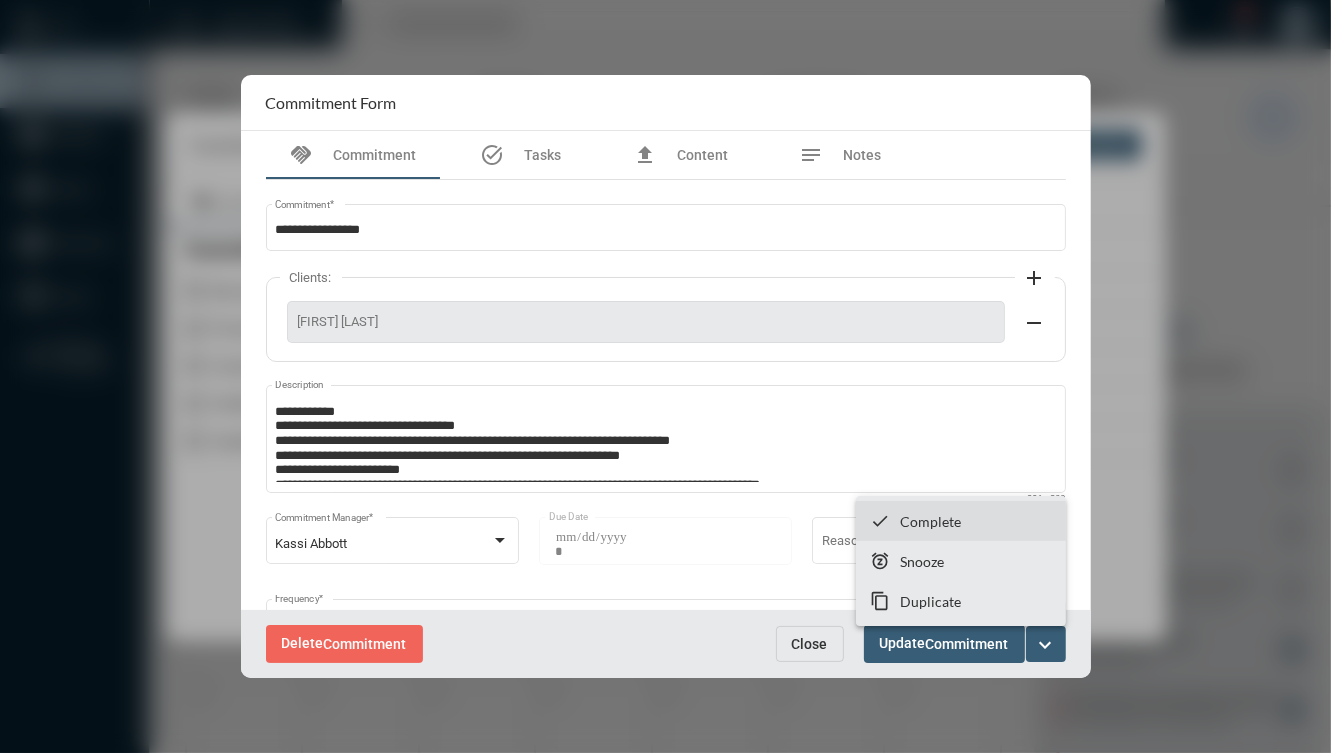 click on "Complete" at bounding box center (930, 521) 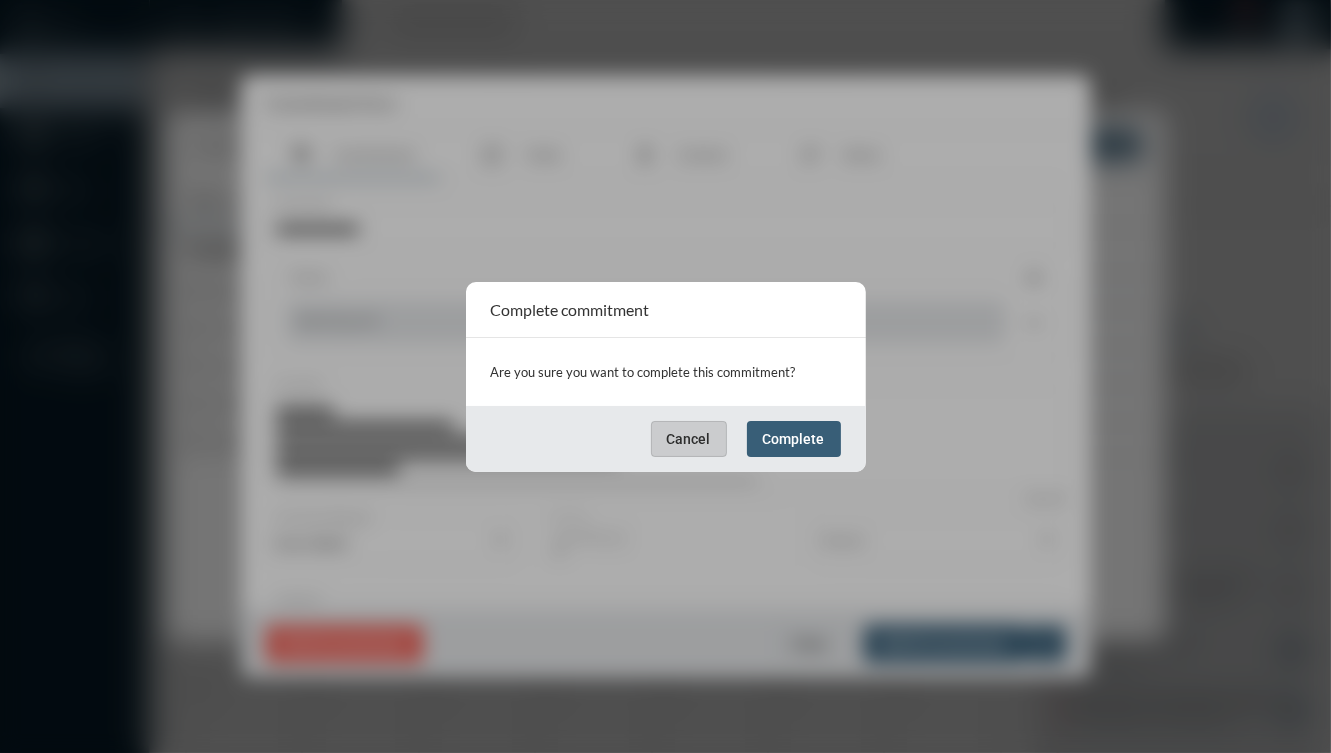 click on "Complete" at bounding box center (794, 439) 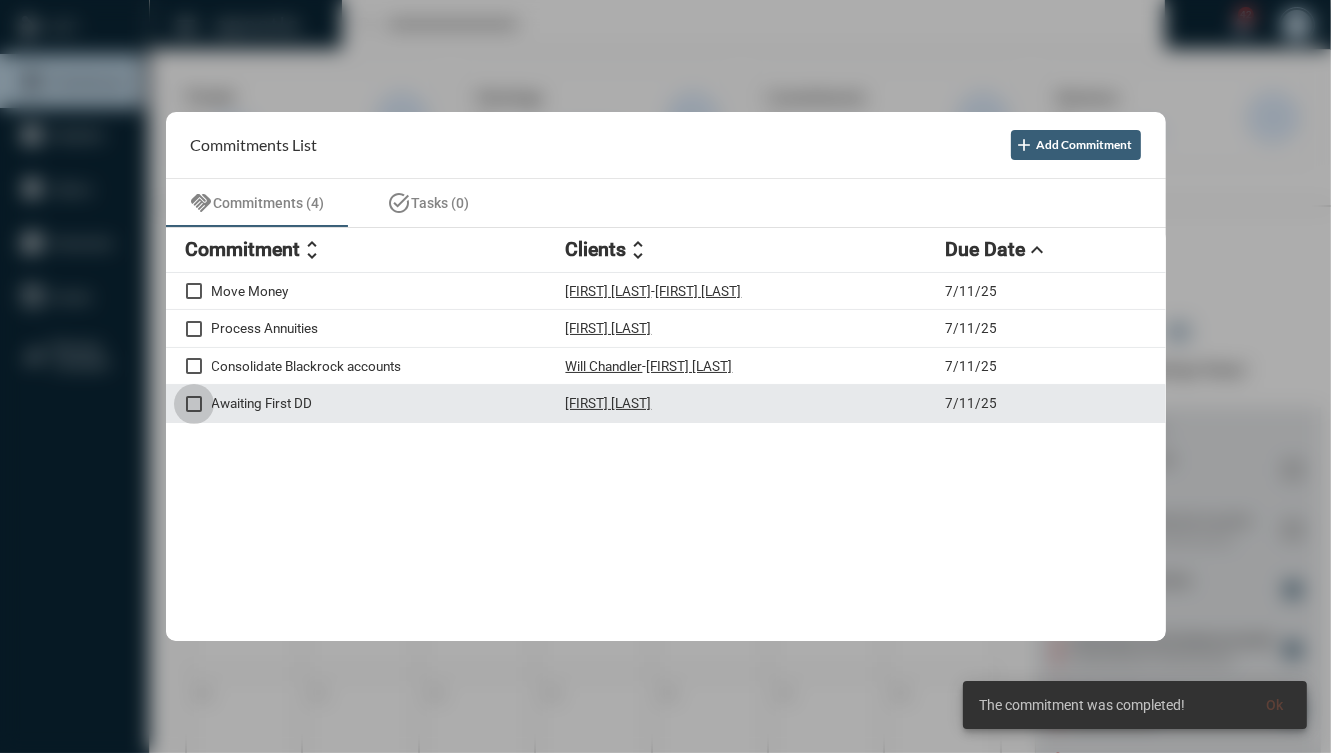 click at bounding box center [194, 404] 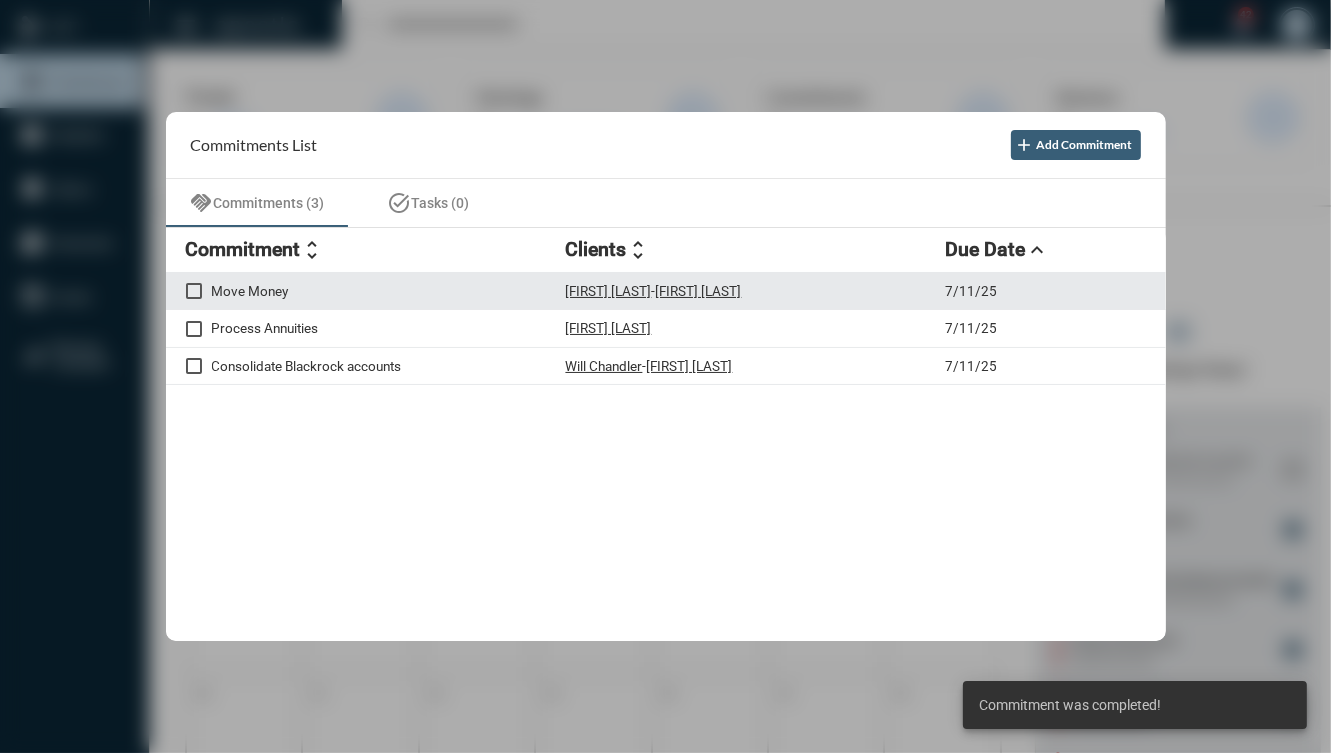 click on "Move Money   Hugh Willoughby    -   Jennifer Willoughby  7/11/25" at bounding box center (666, 292) 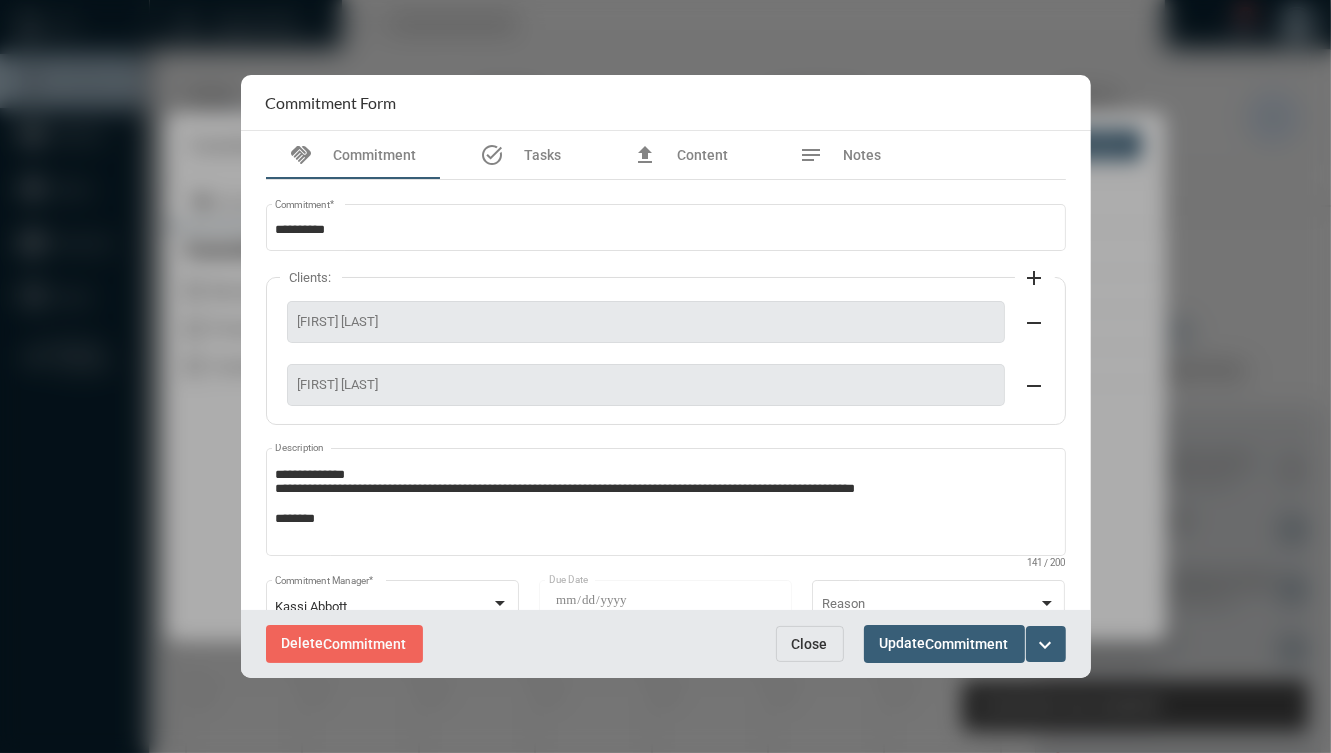 click on "Close" at bounding box center (810, 644) 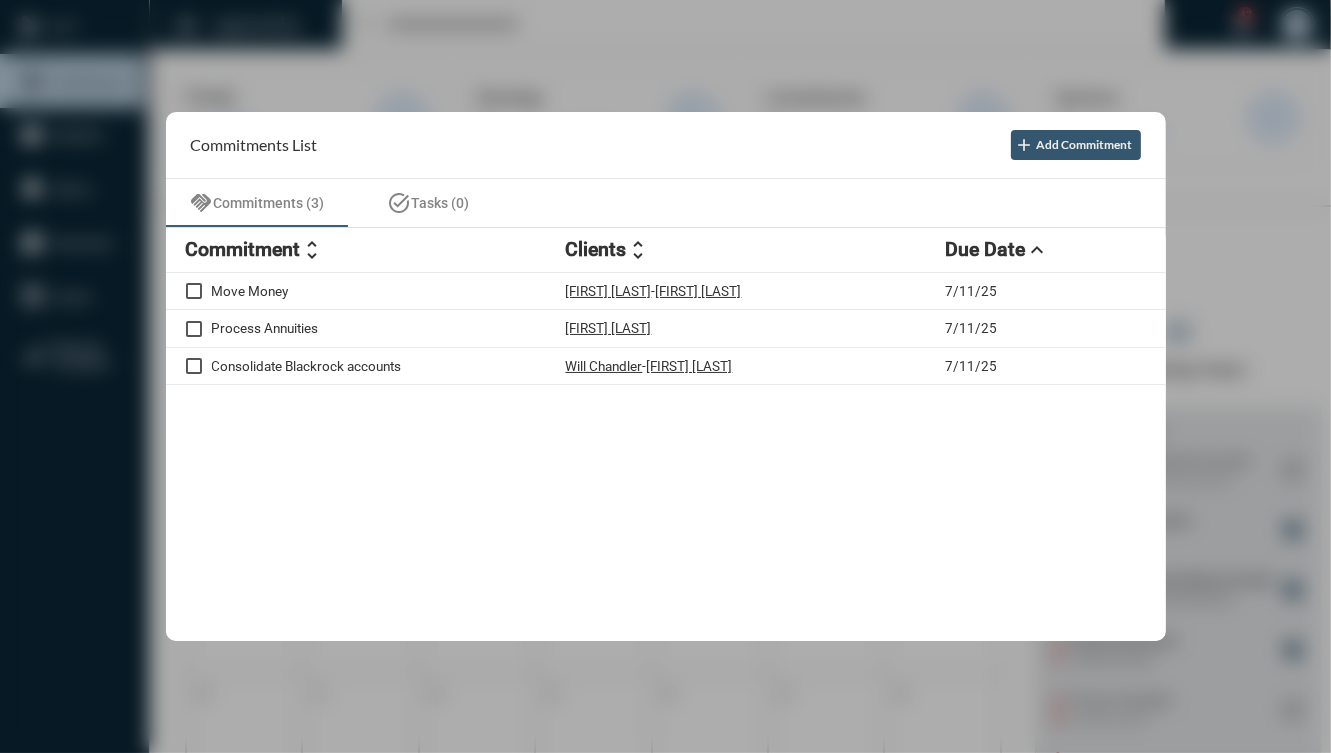 click on "add  Add Commitment" at bounding box center [1076, 145] 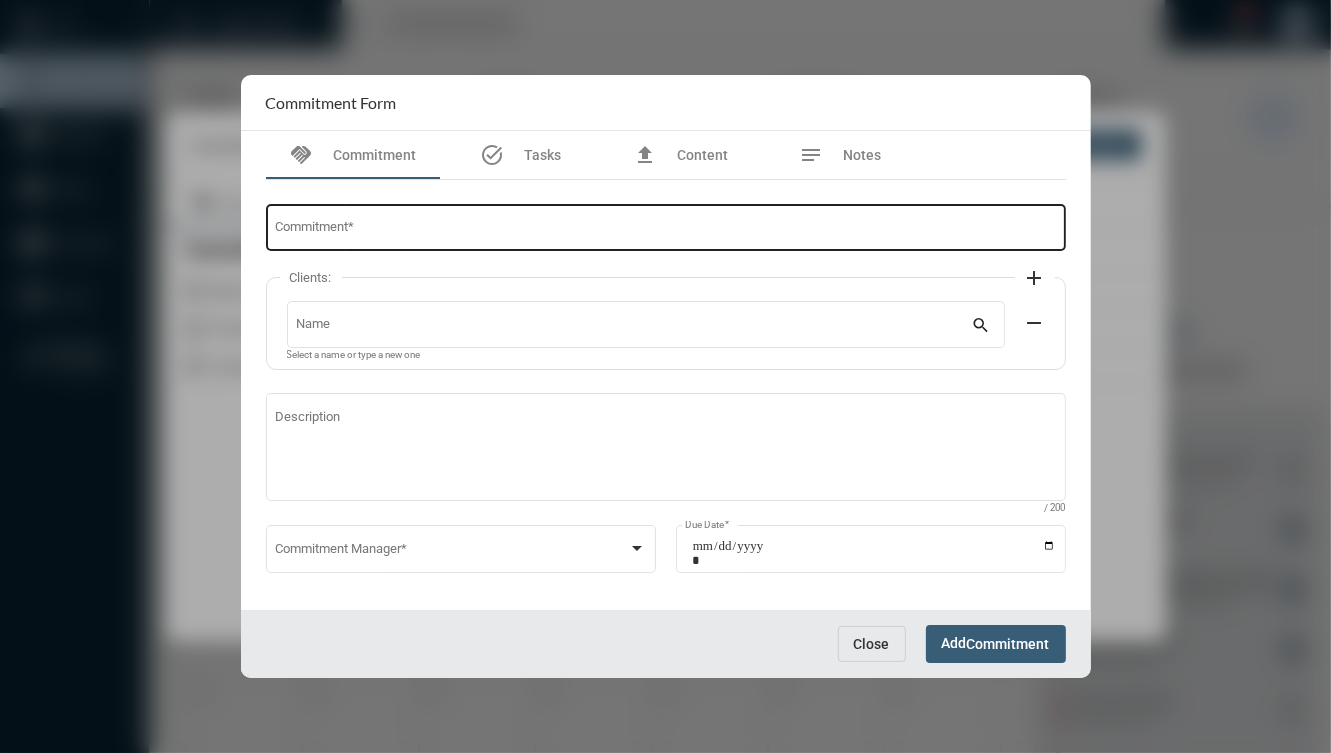 click on "Commitment  *" at bounding box center (665, 225) 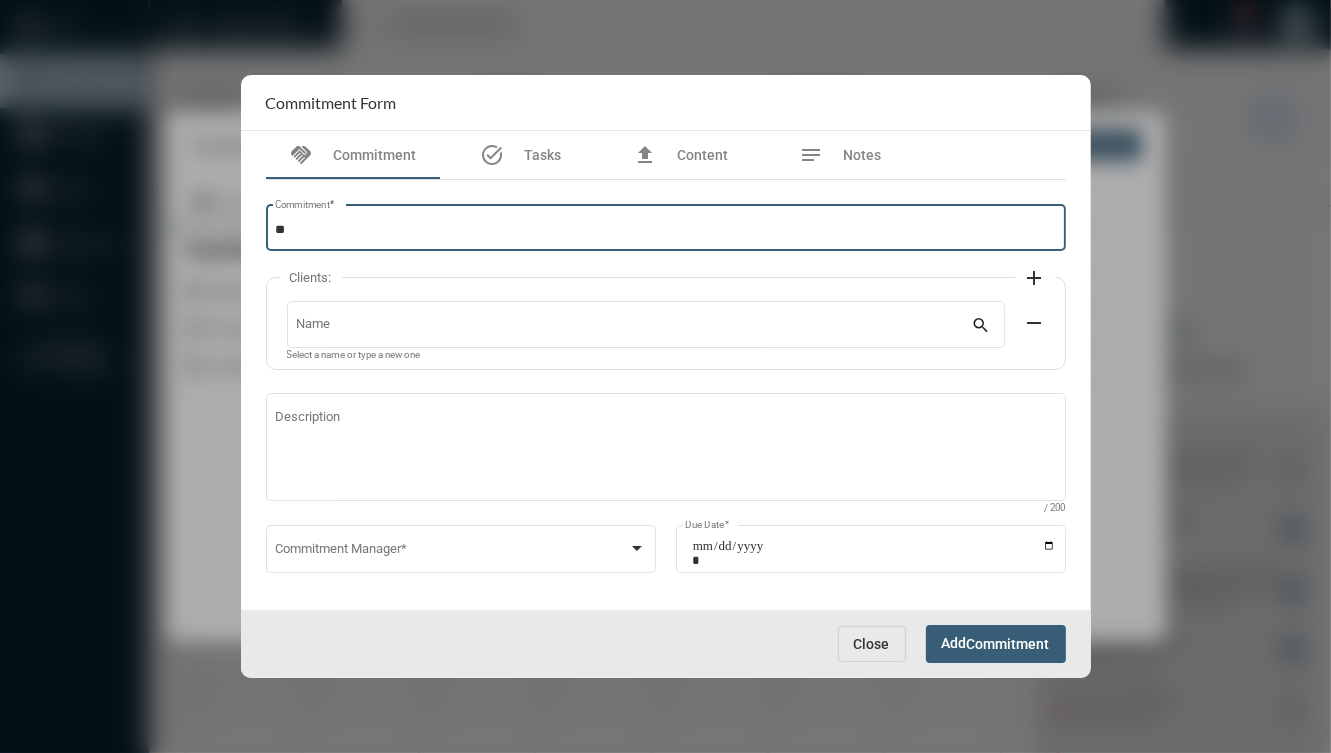 type on "*" 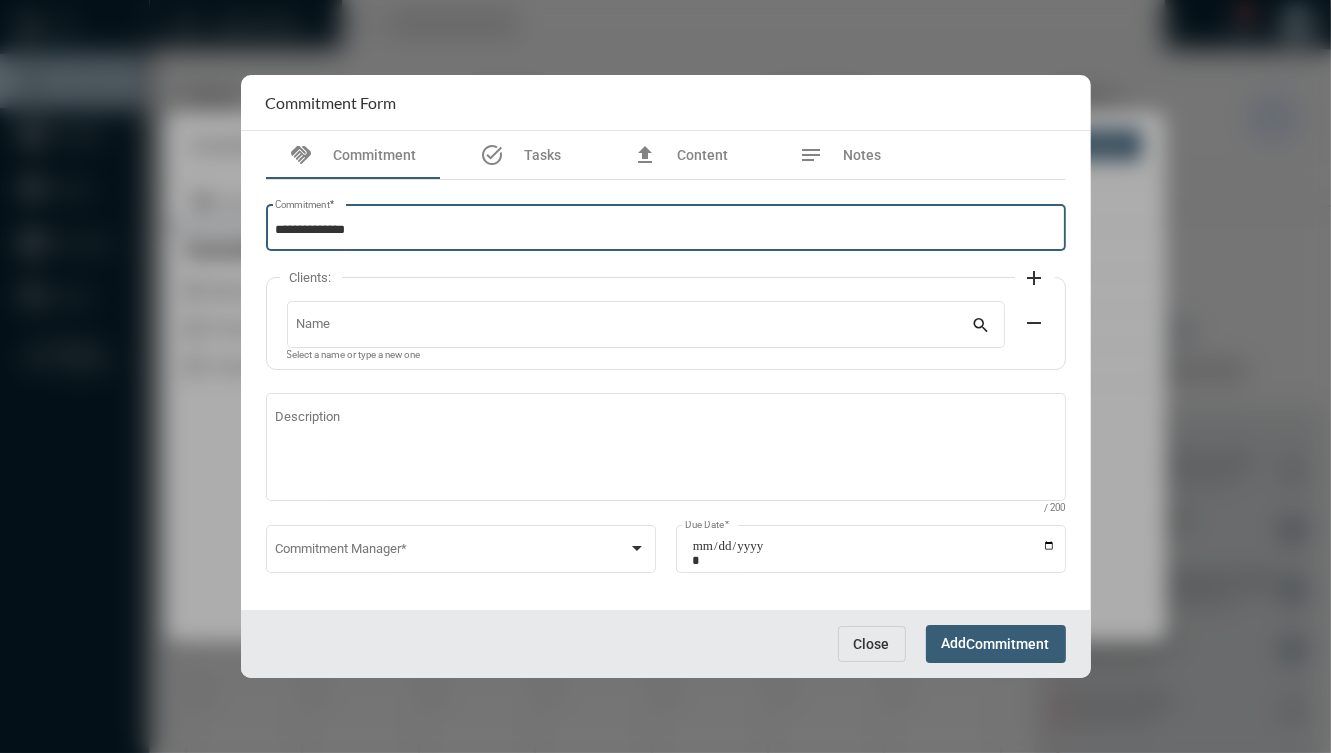 paste on "**********" 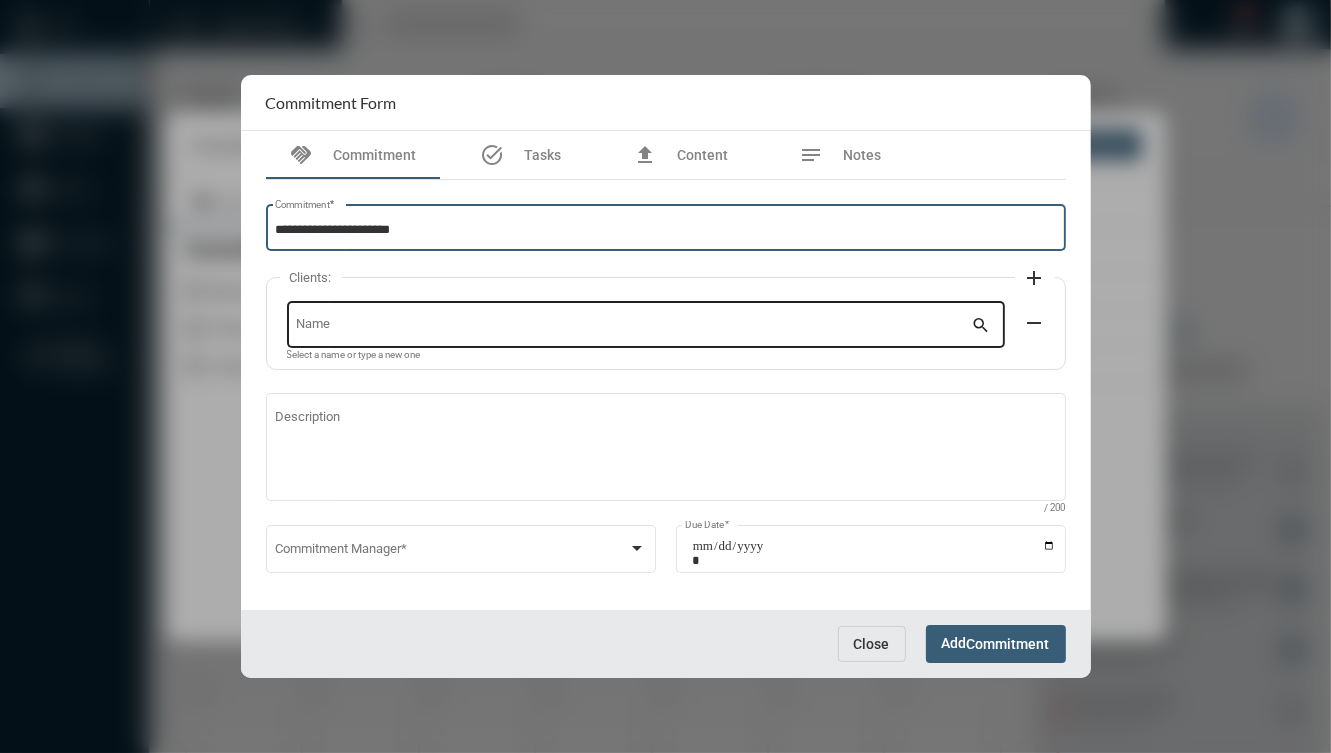 type on "**********" 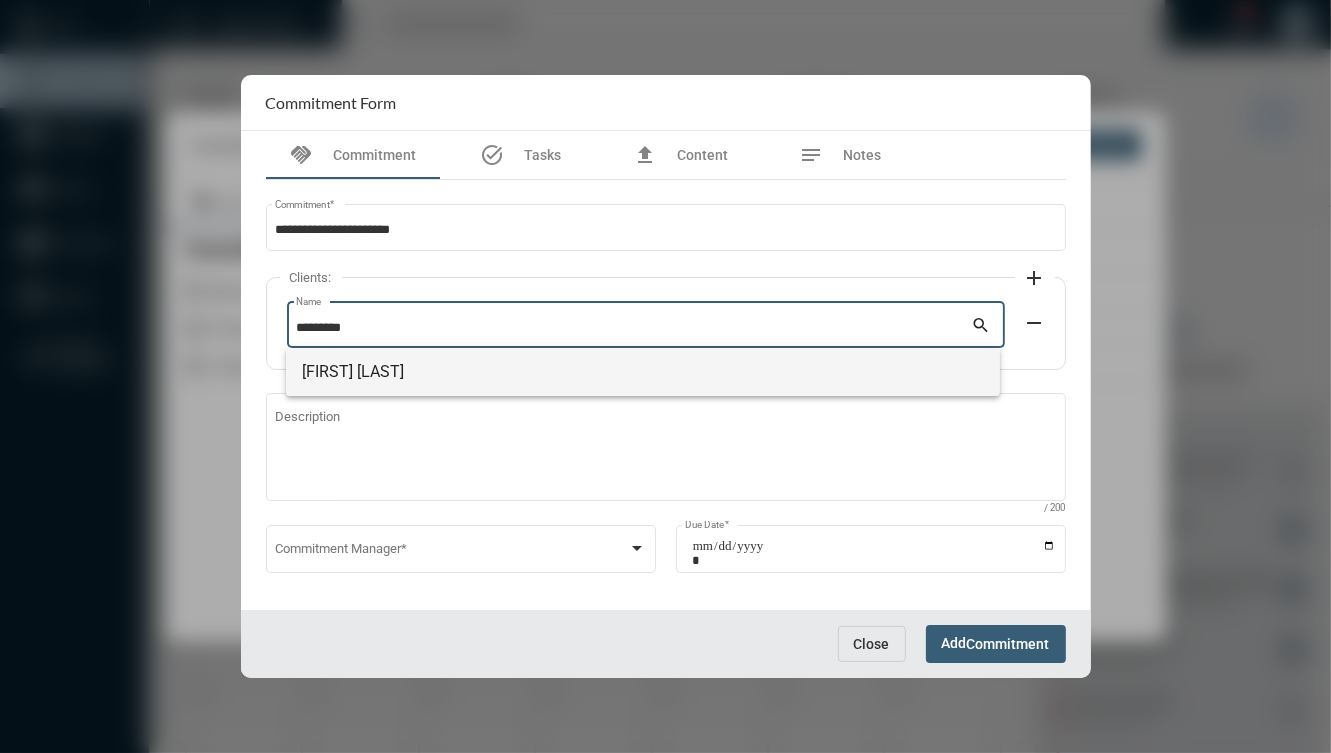 click on "[FIRST] [LAST]" at bounding box center [643, 372] 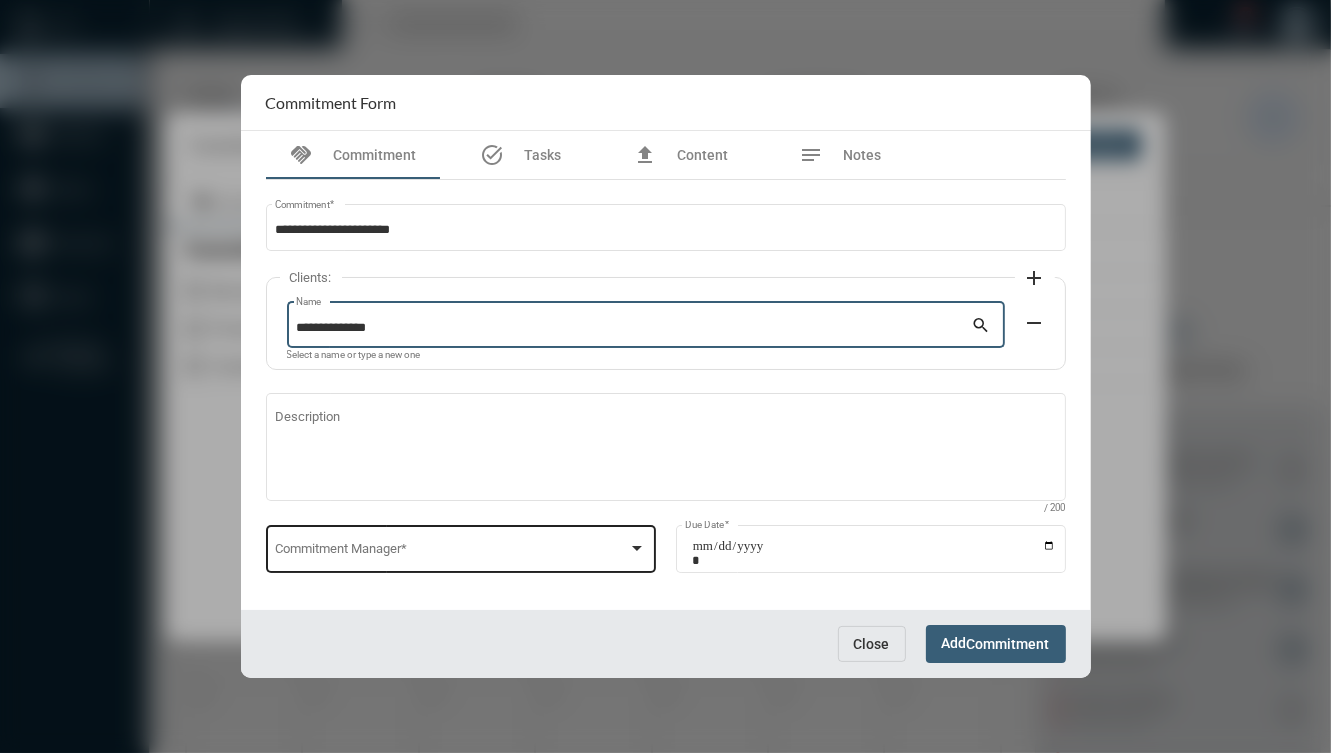 click on "Commitment Manager  *" at bounding box center [460, 547] 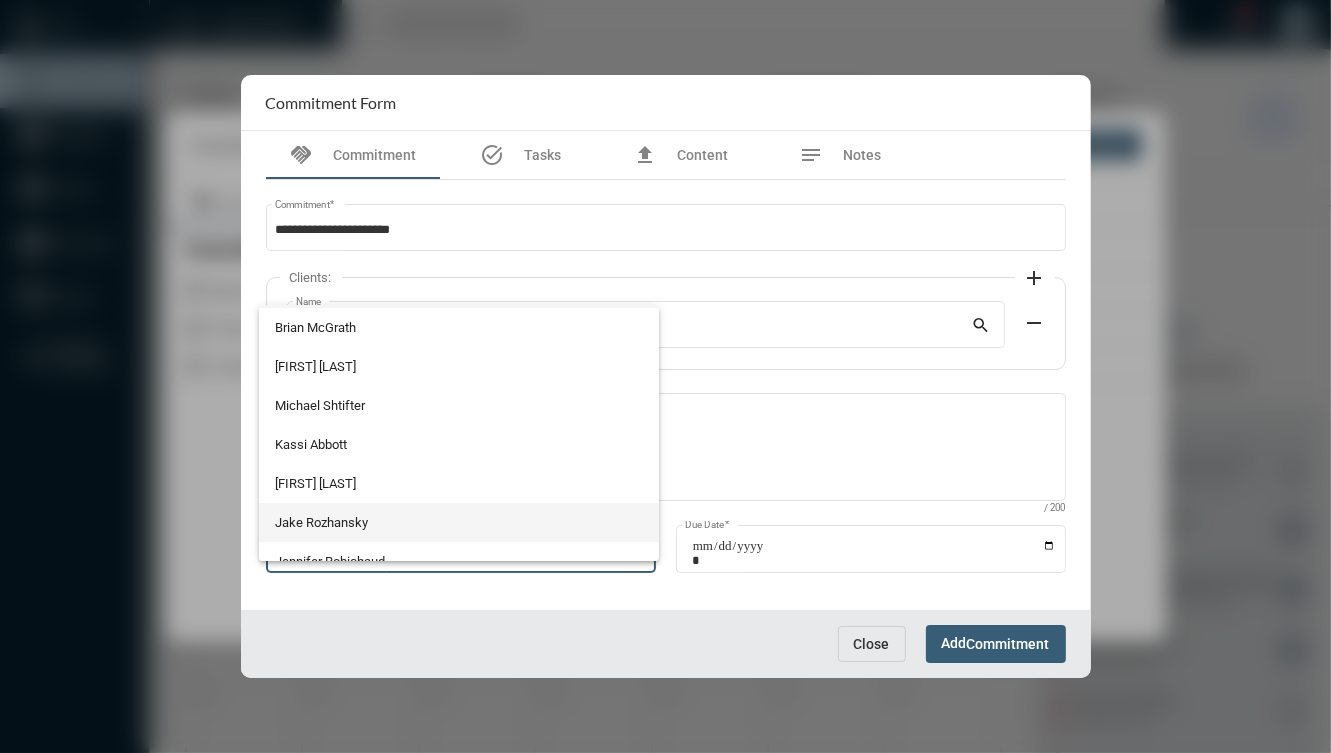 scroll, scrollTop: 56, scrollLeft: 0, axis: vertical 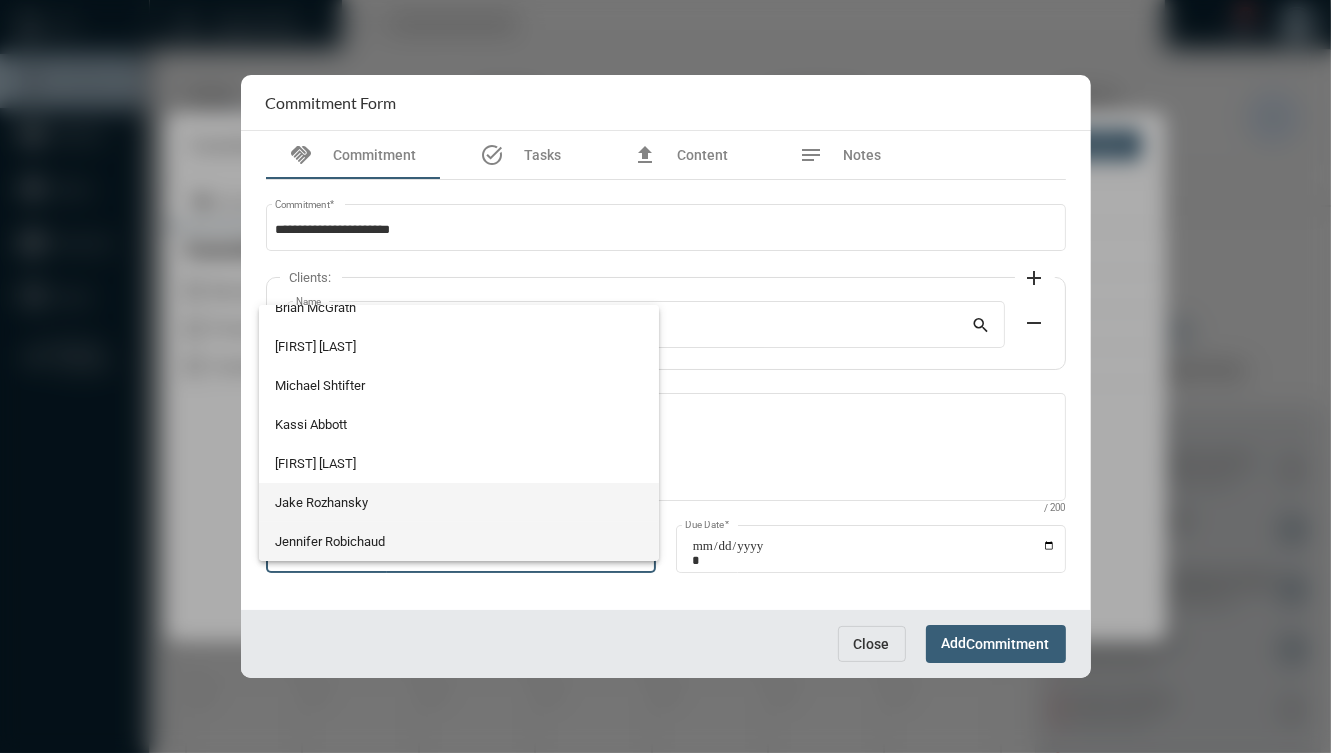 click on "Jennifer Robichaud" at bounding box center [459, 541] 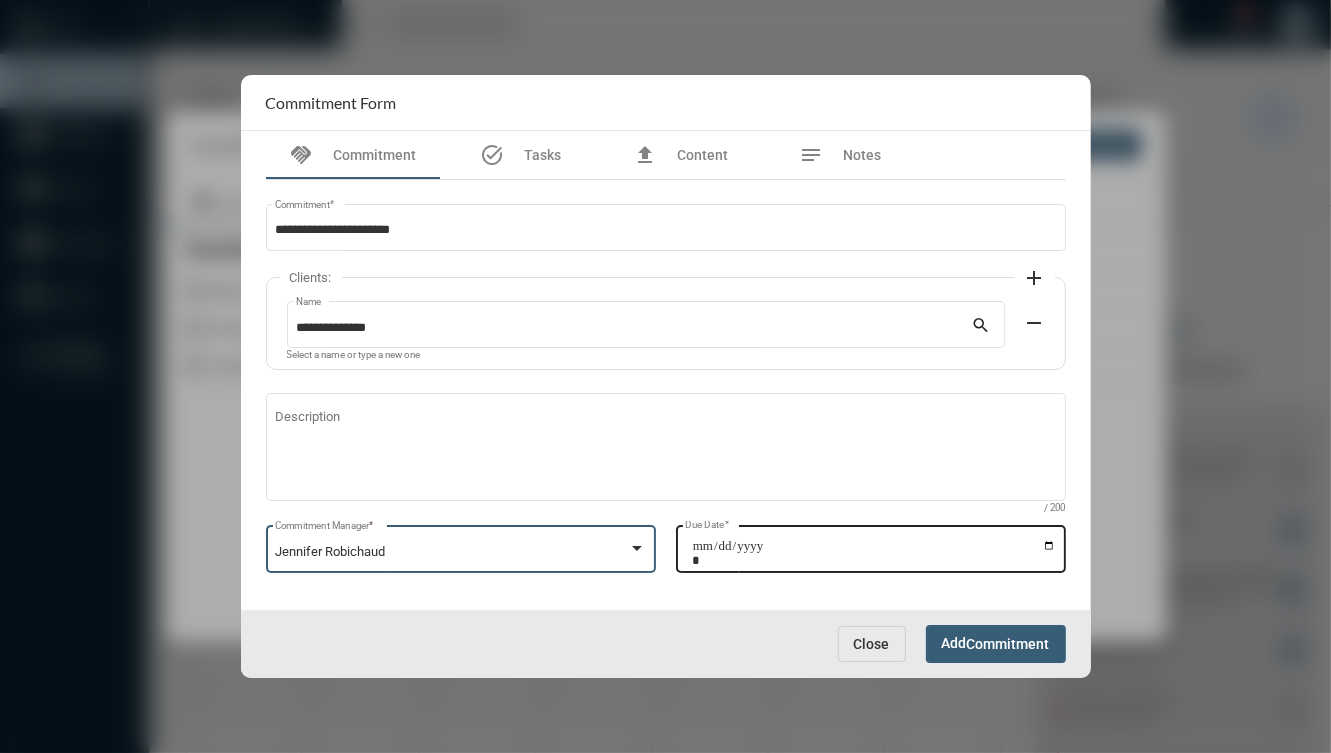 click on "Due Date  *" at bounding box center [874, 553] 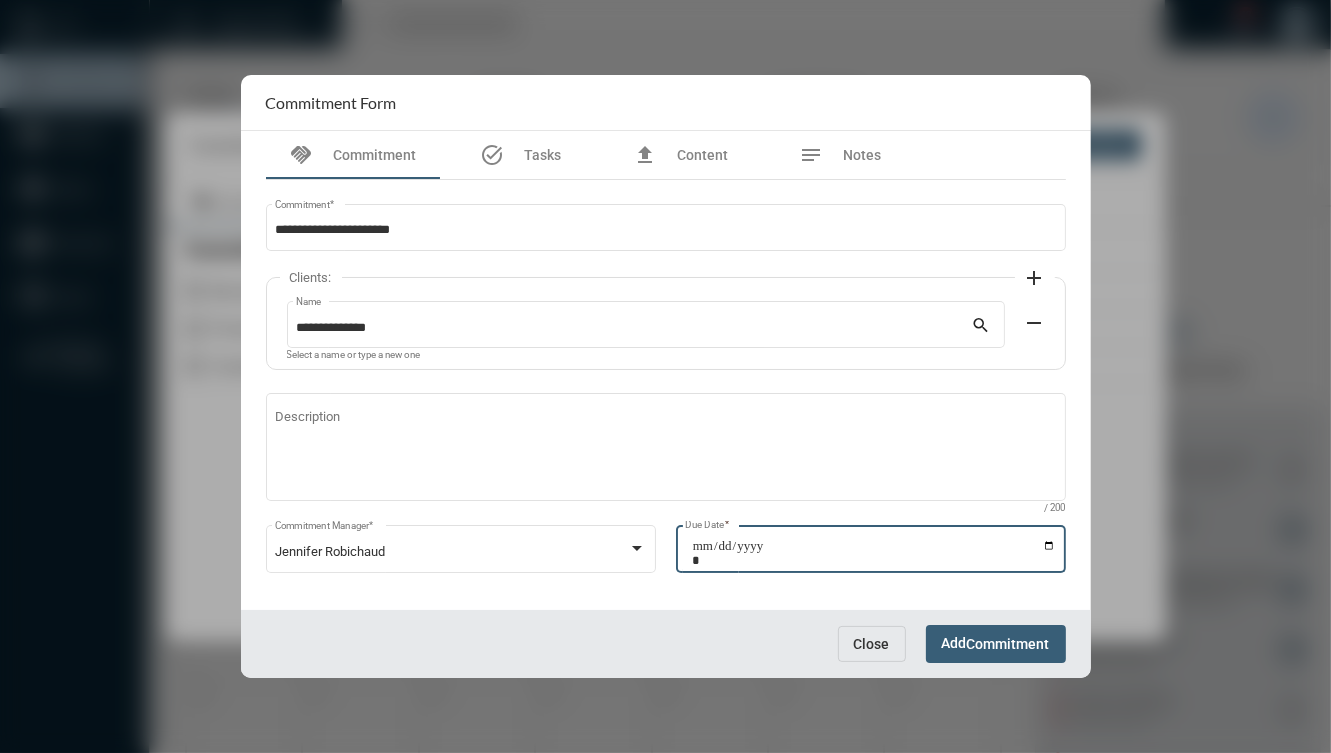 type on "**********" 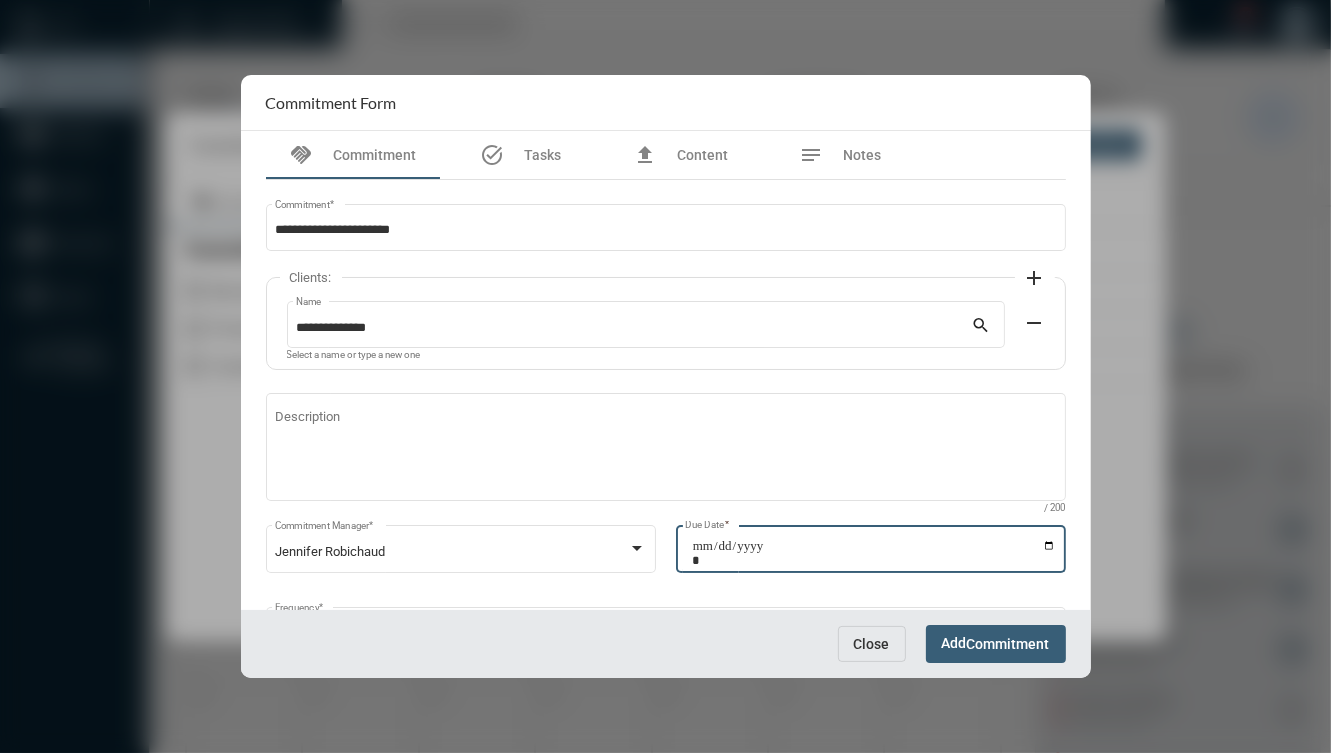 click on "Add   Commitment" at bounding box center [996, 643] 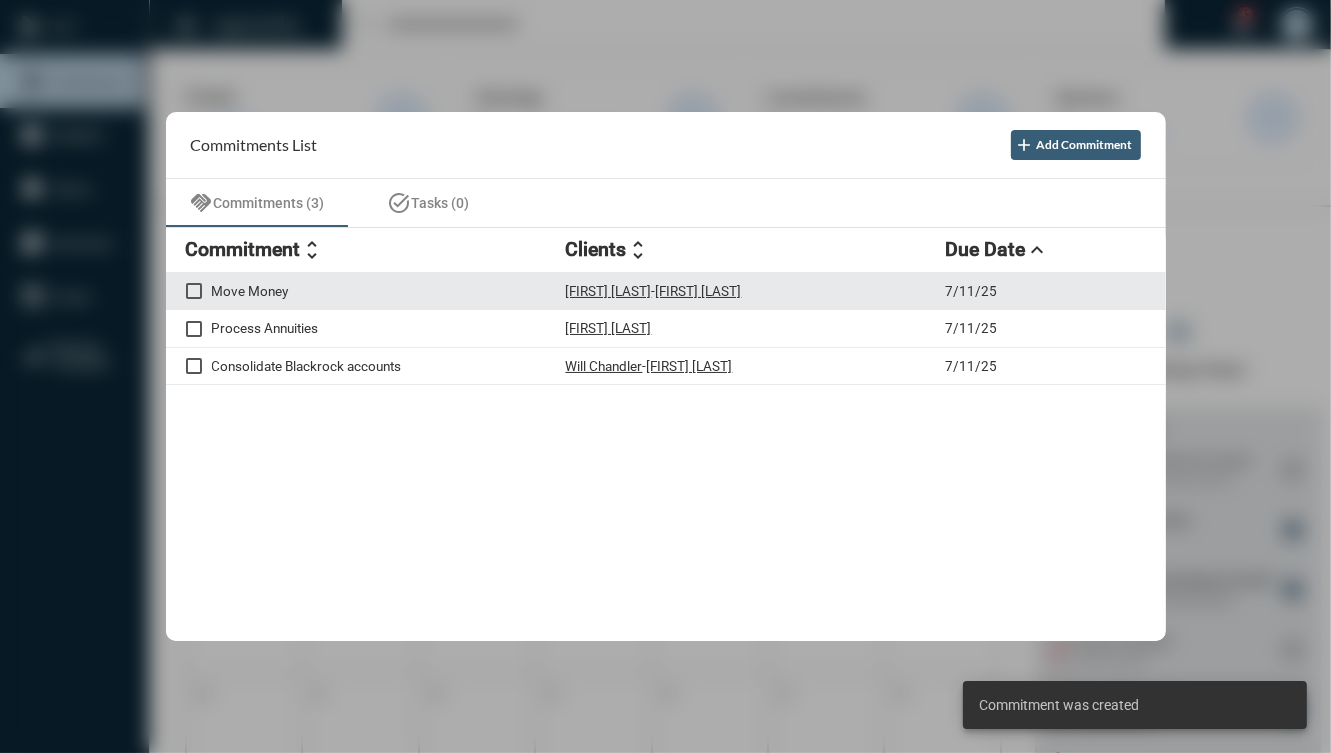 click on "Move Money" at bounding box center [389, 291] 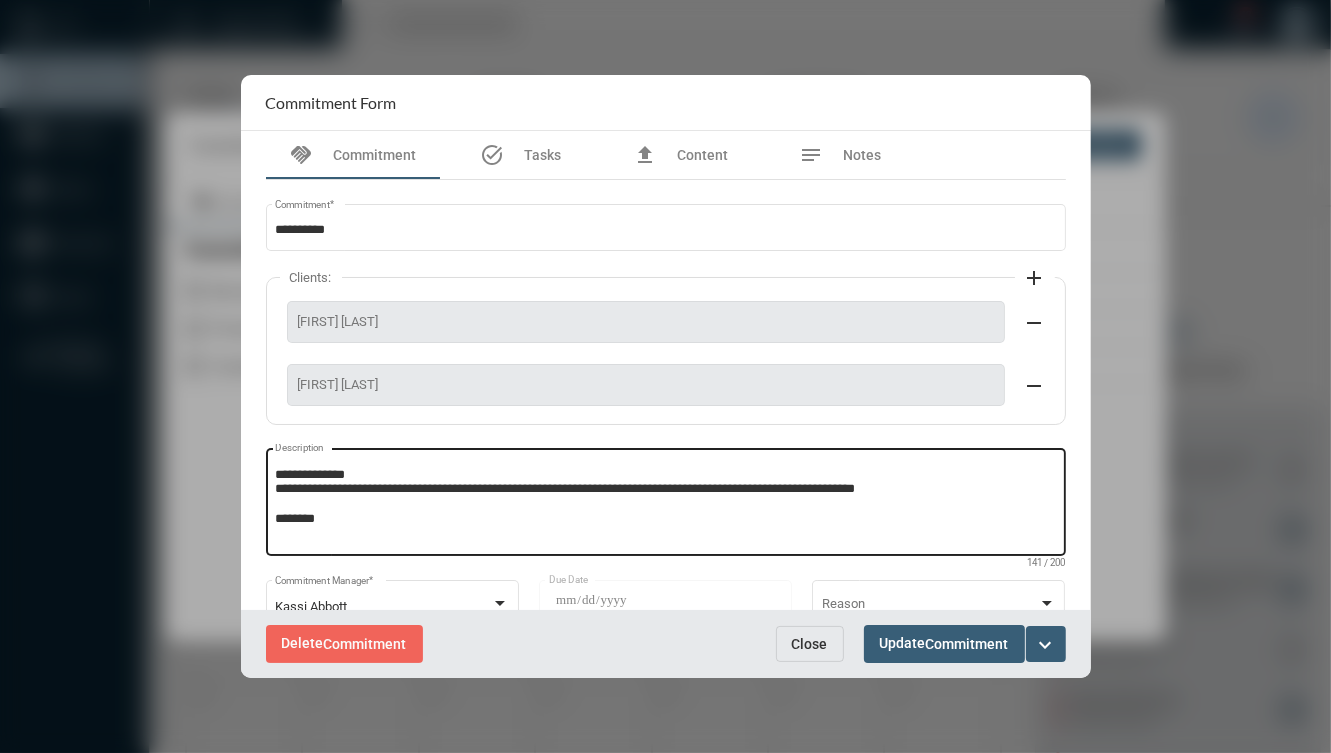 click on "**********" at bounding box center (665, 505) 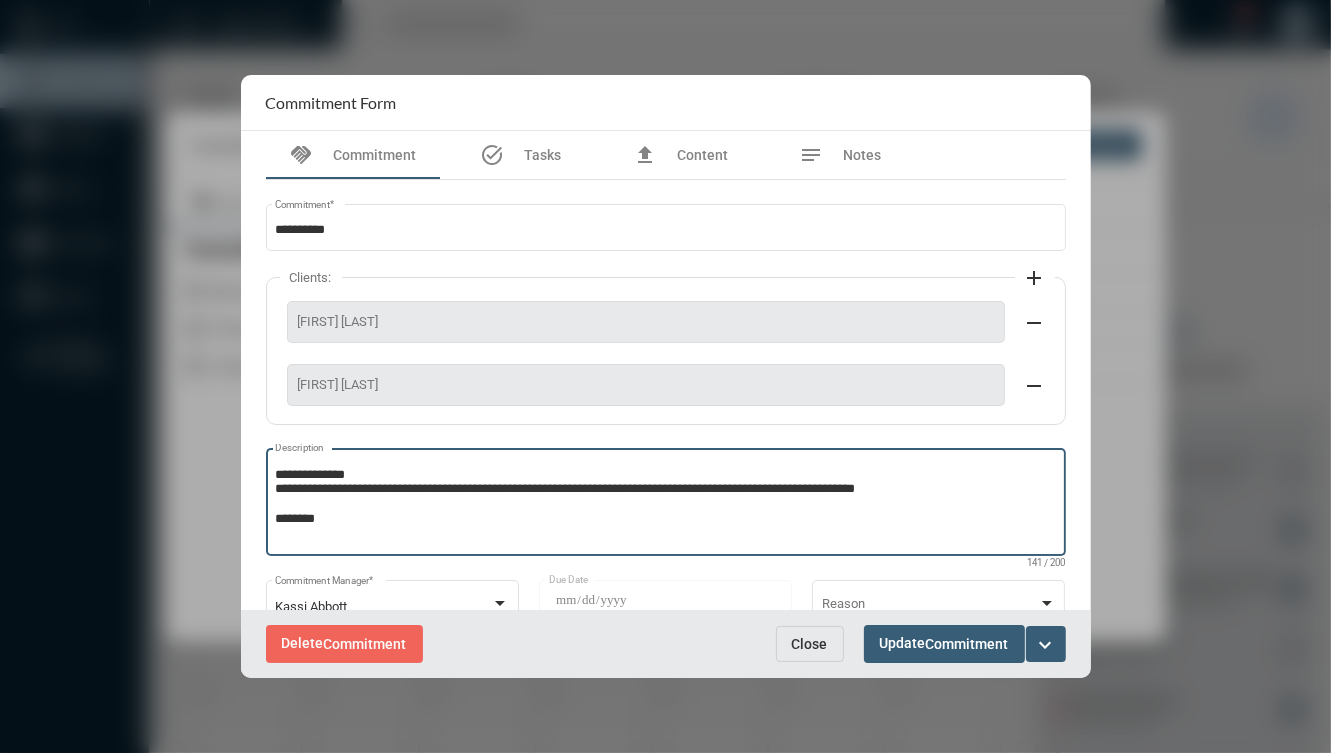 click on "**********" at bounding box center [665, 505] 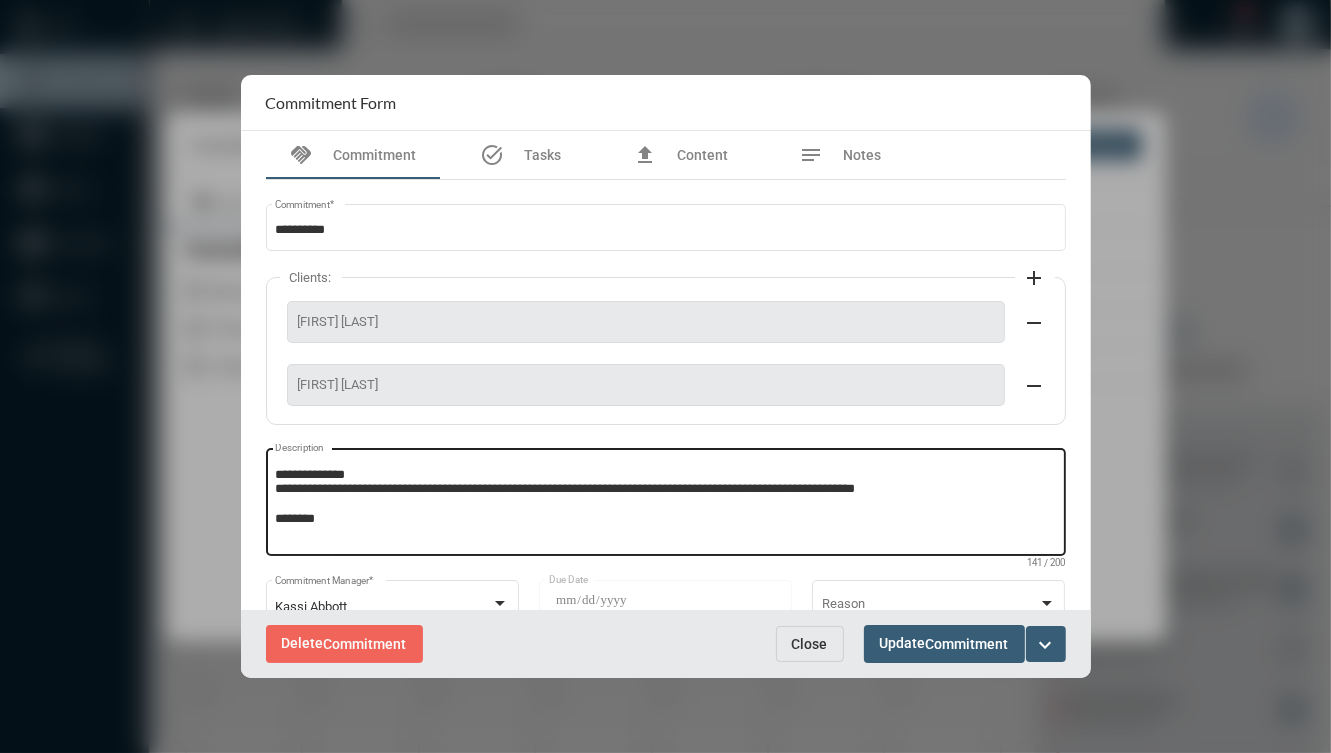 click on "**********" at bounding box center [665, 505] 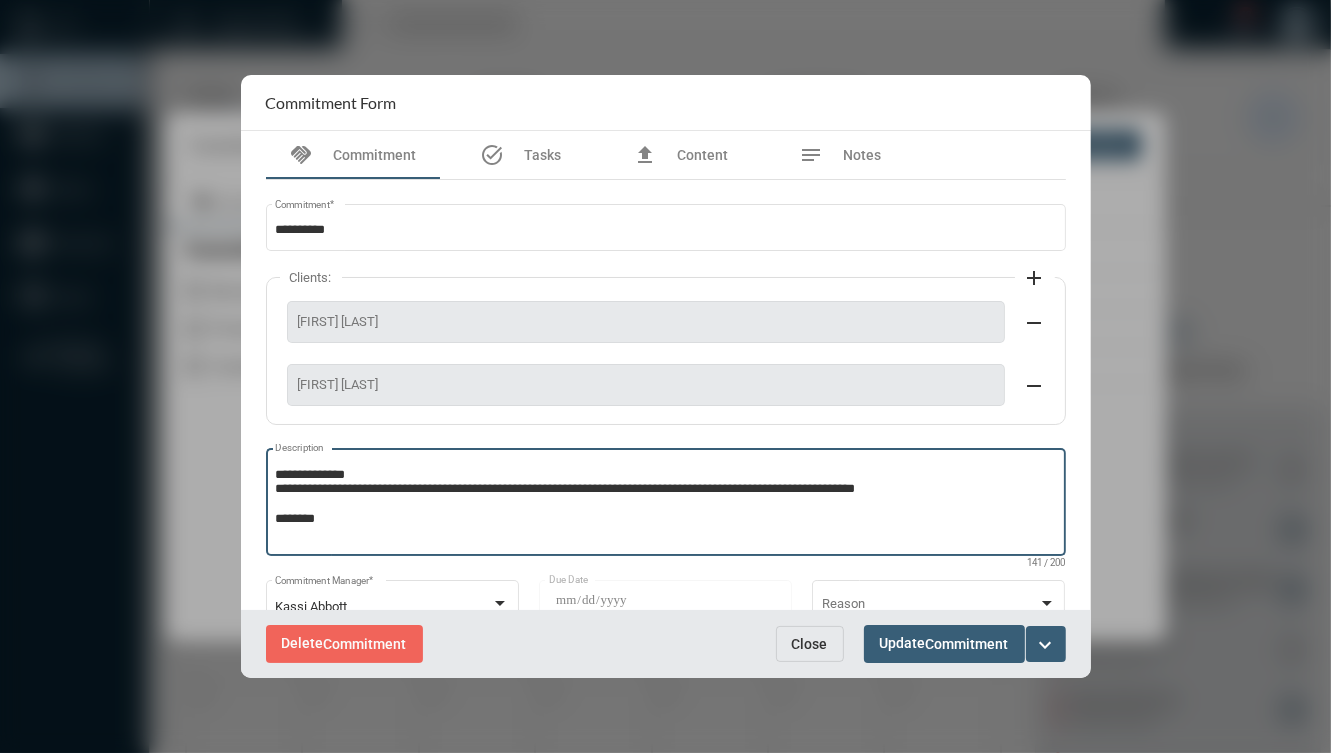 click on "Close" at bounding box center (810, 644) 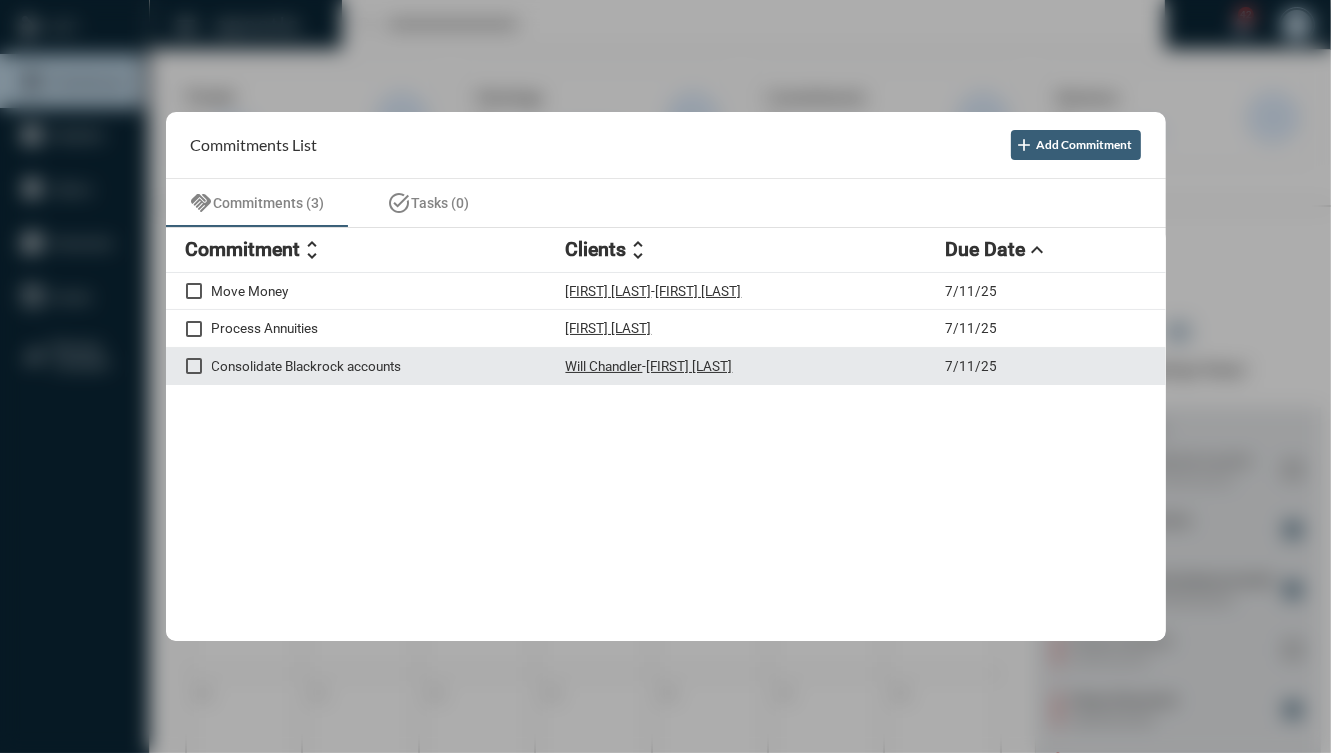 click on "Consolidate Blackrock accounts" at bounding box center [389, 366] 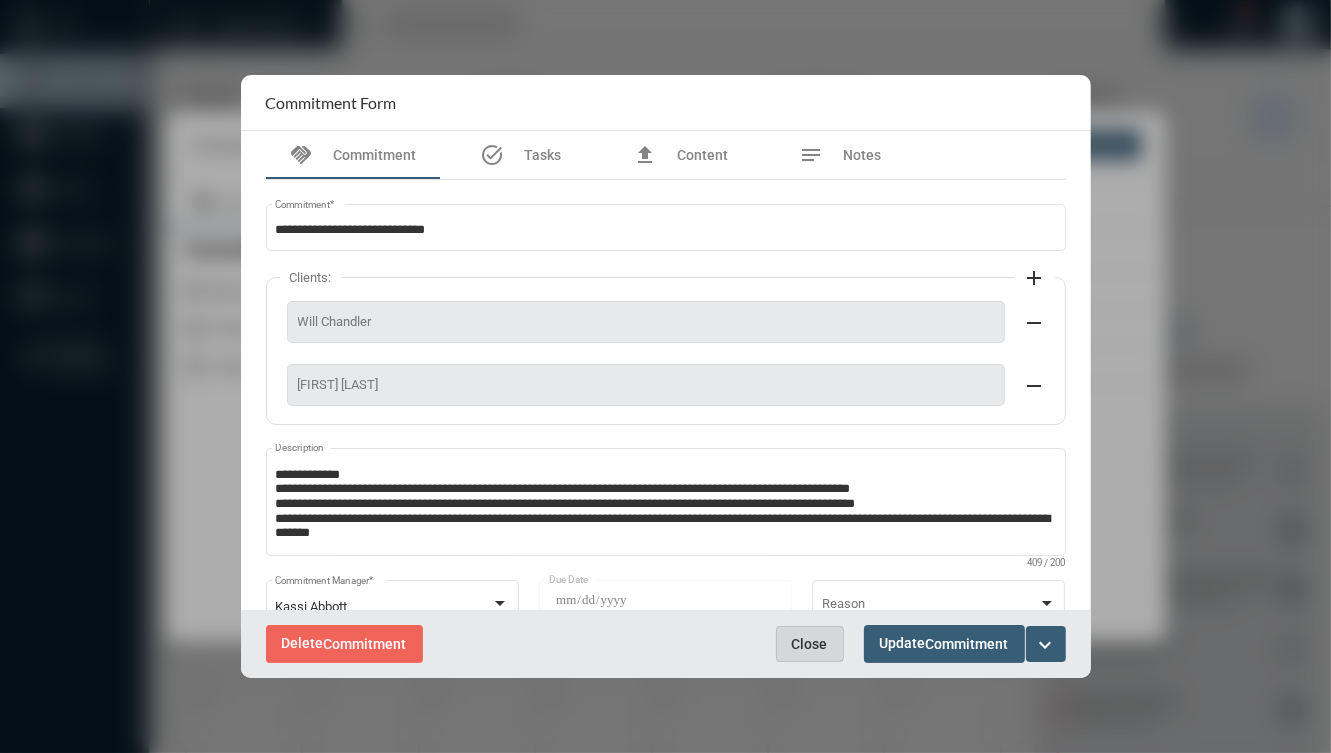 click on "Close" at bounding box center (810, 644) 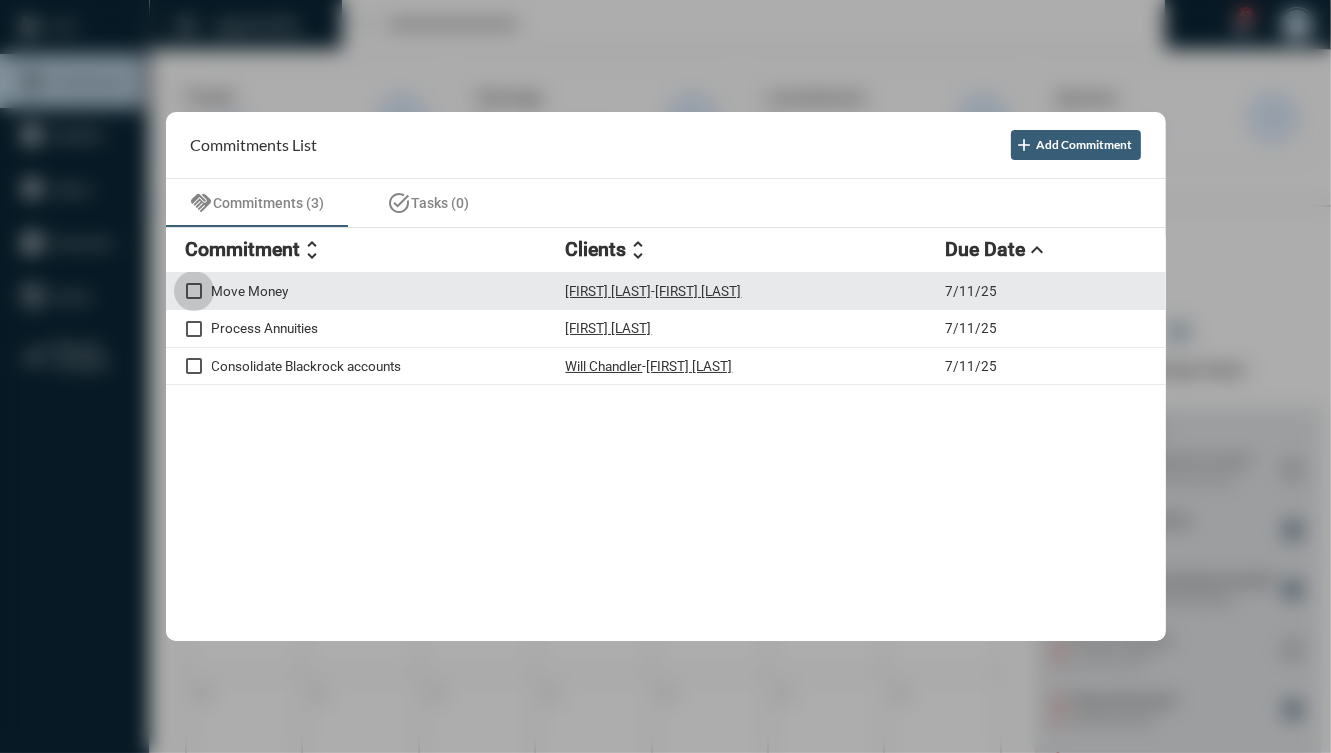 click at bounding box center [194, 291] 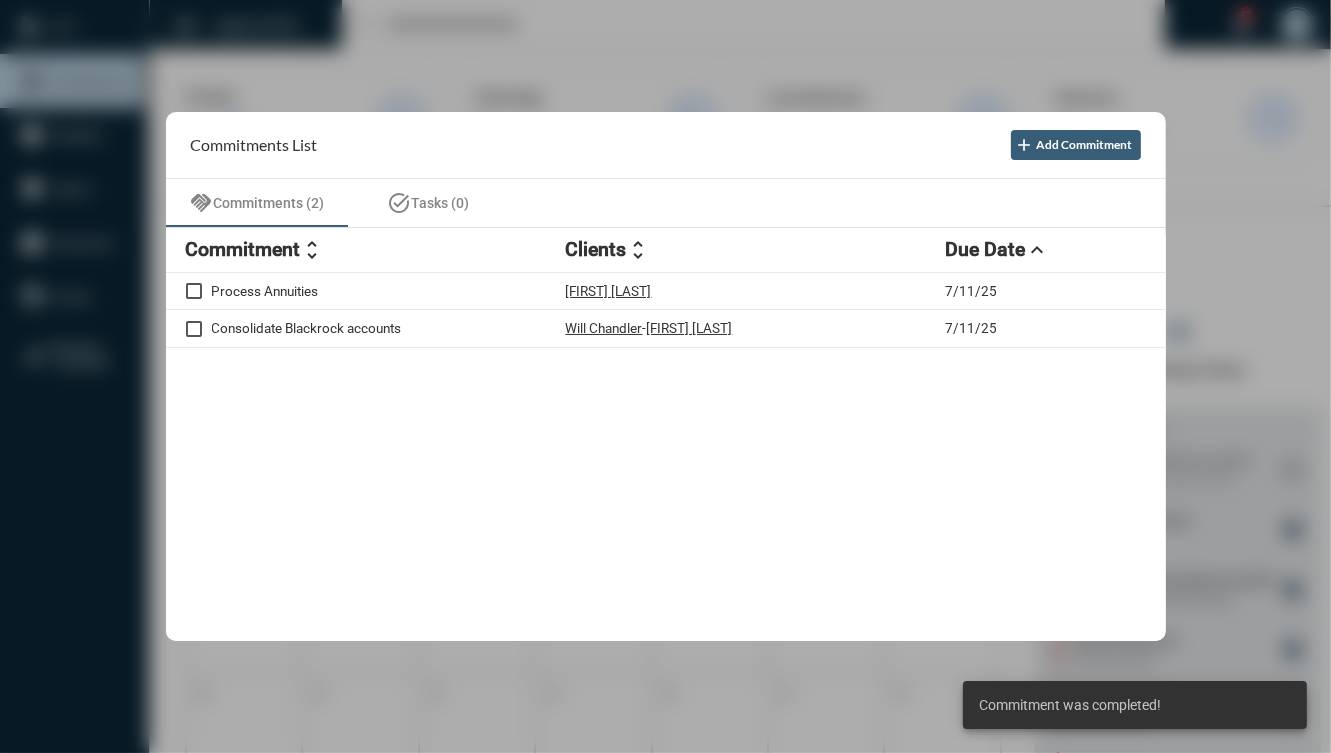 click at bounding box center [665, 376] 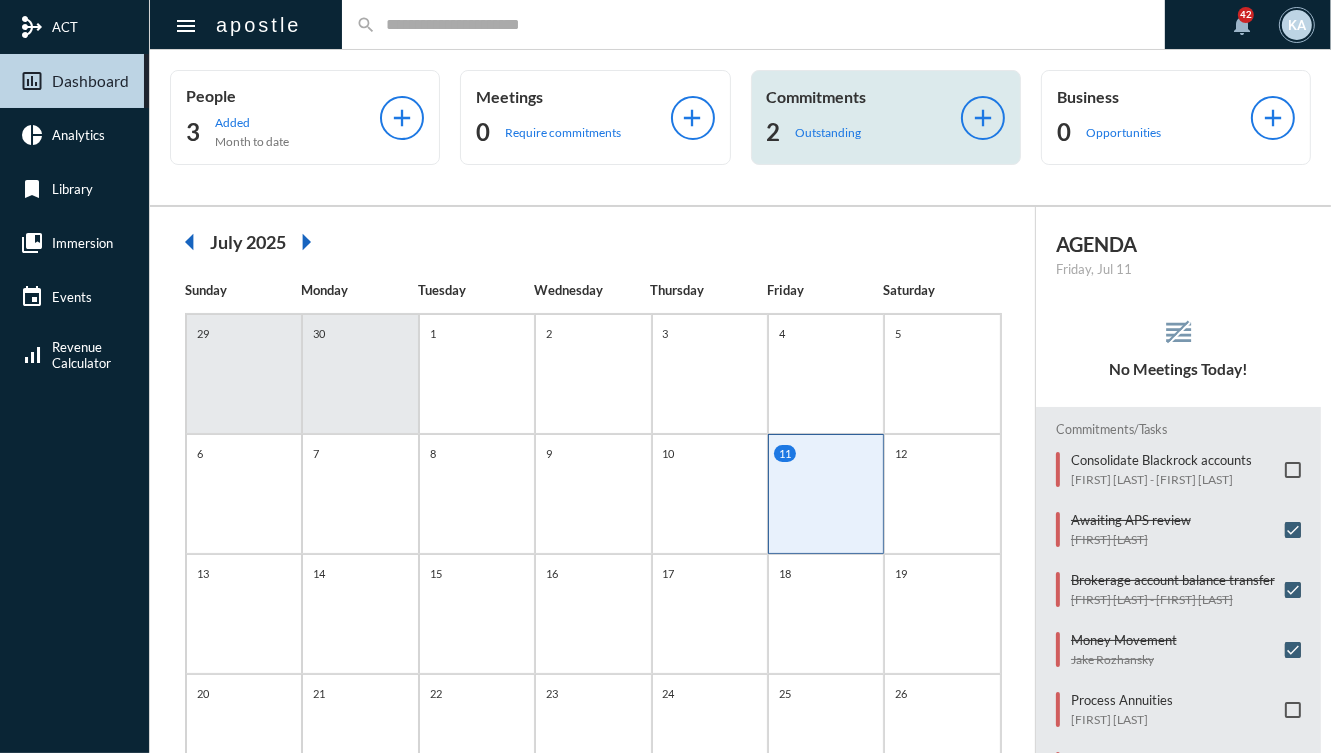 click on "Commitments 2 Outstanding add" 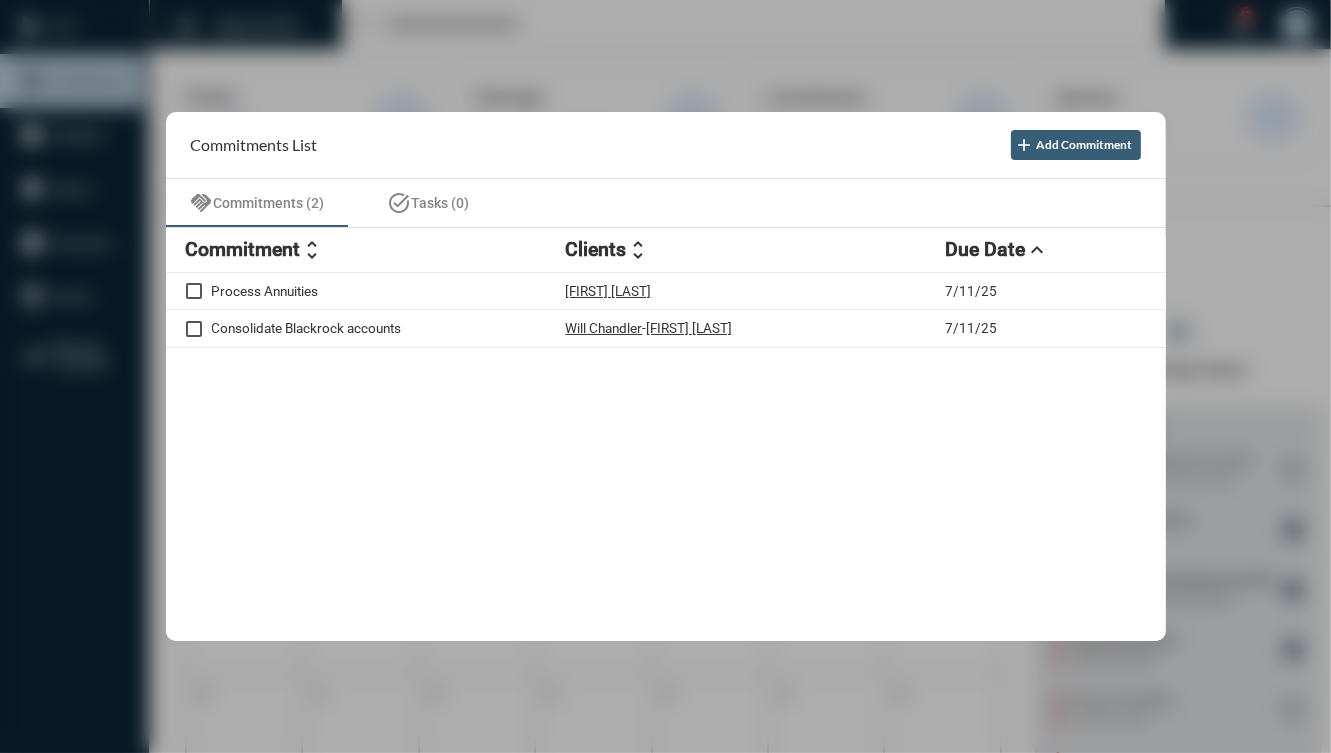 click at bounding box center (665, 376) 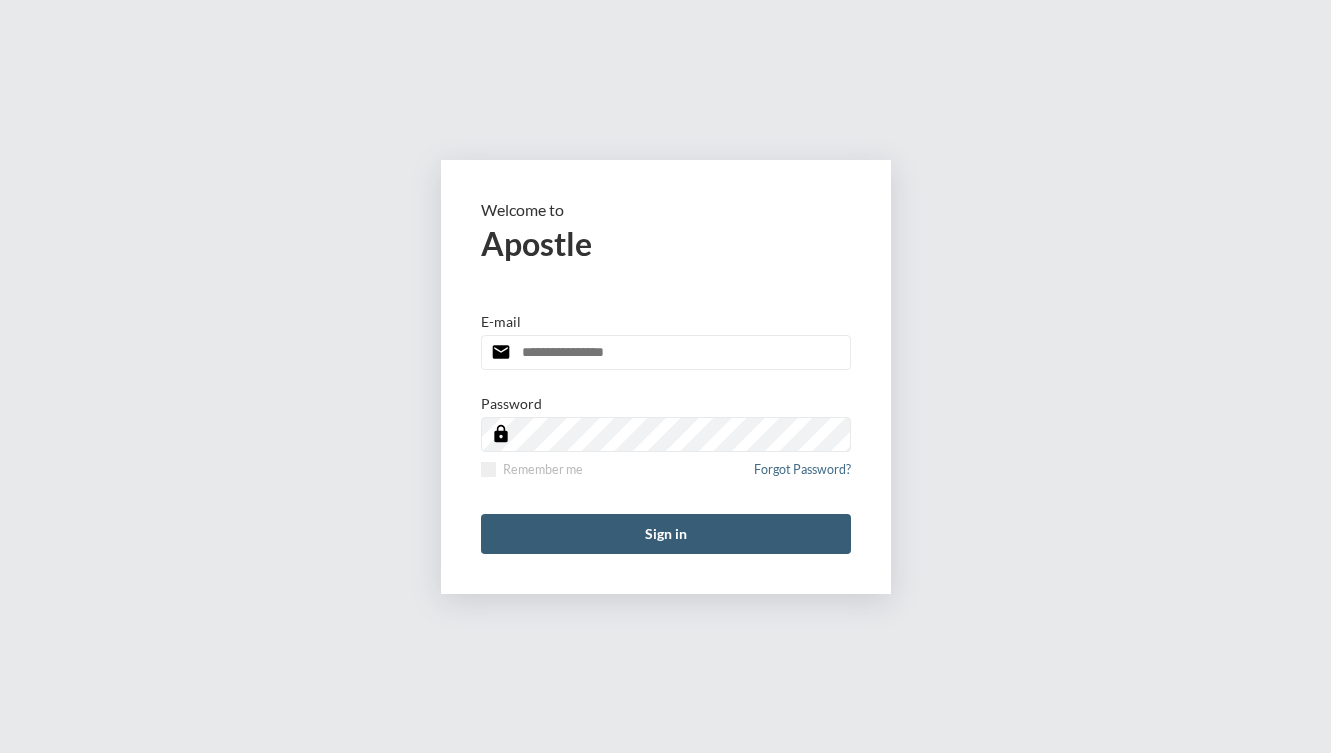scroll, scrollTop: 0, scrollLeft: 0, axis: both 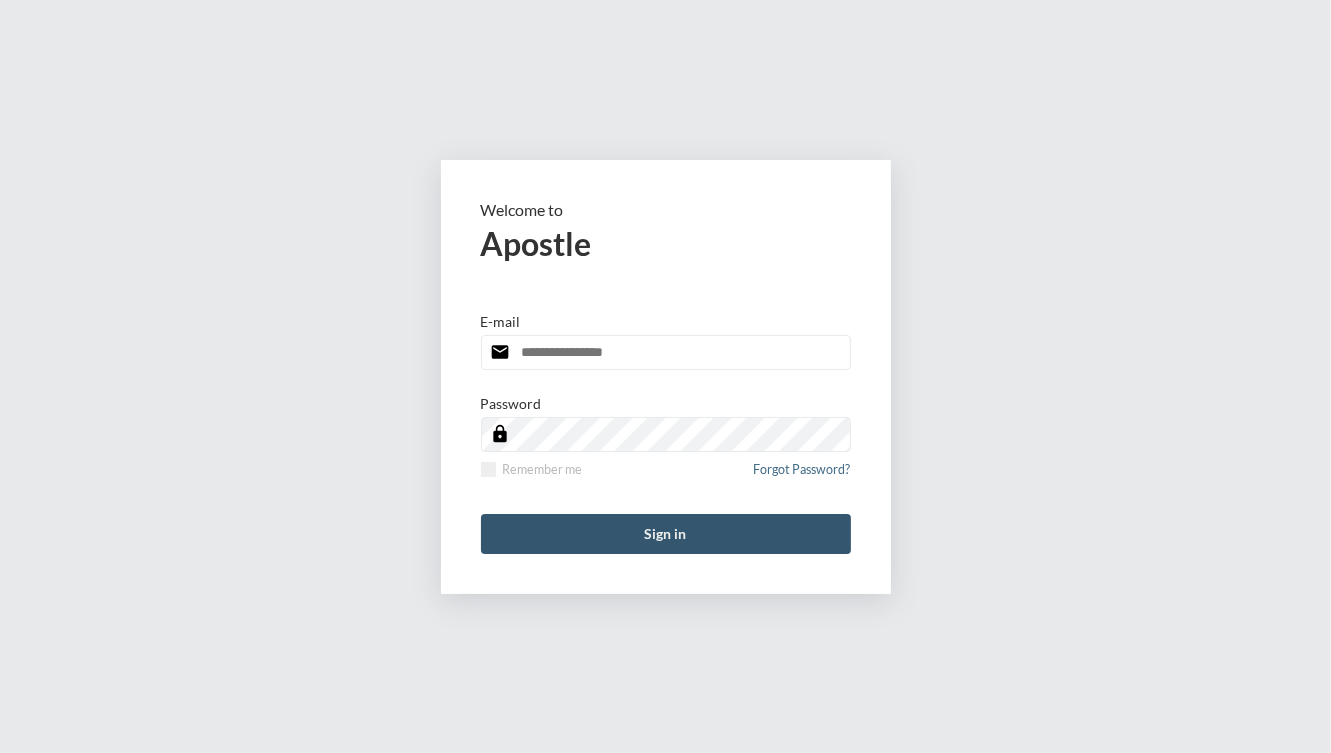 type on "**********" 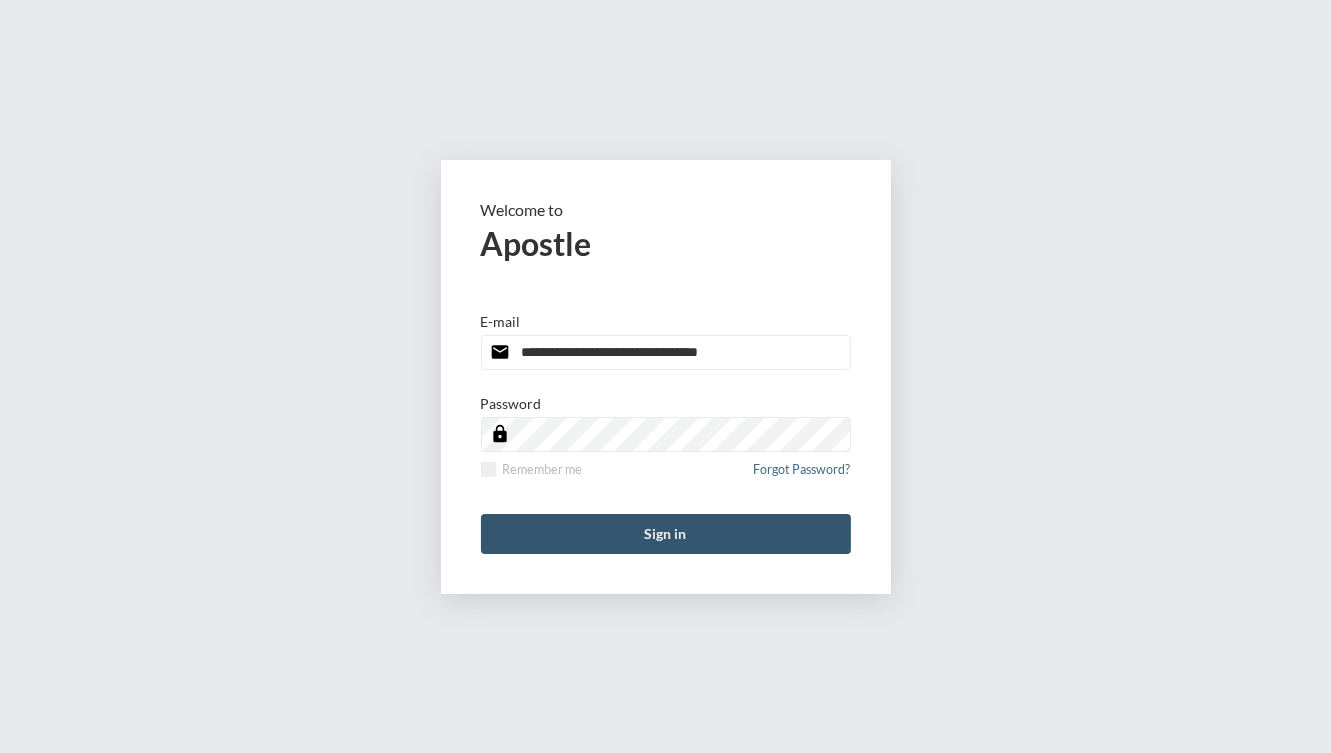 click on "Sign in" at bounding box center [666, 534] 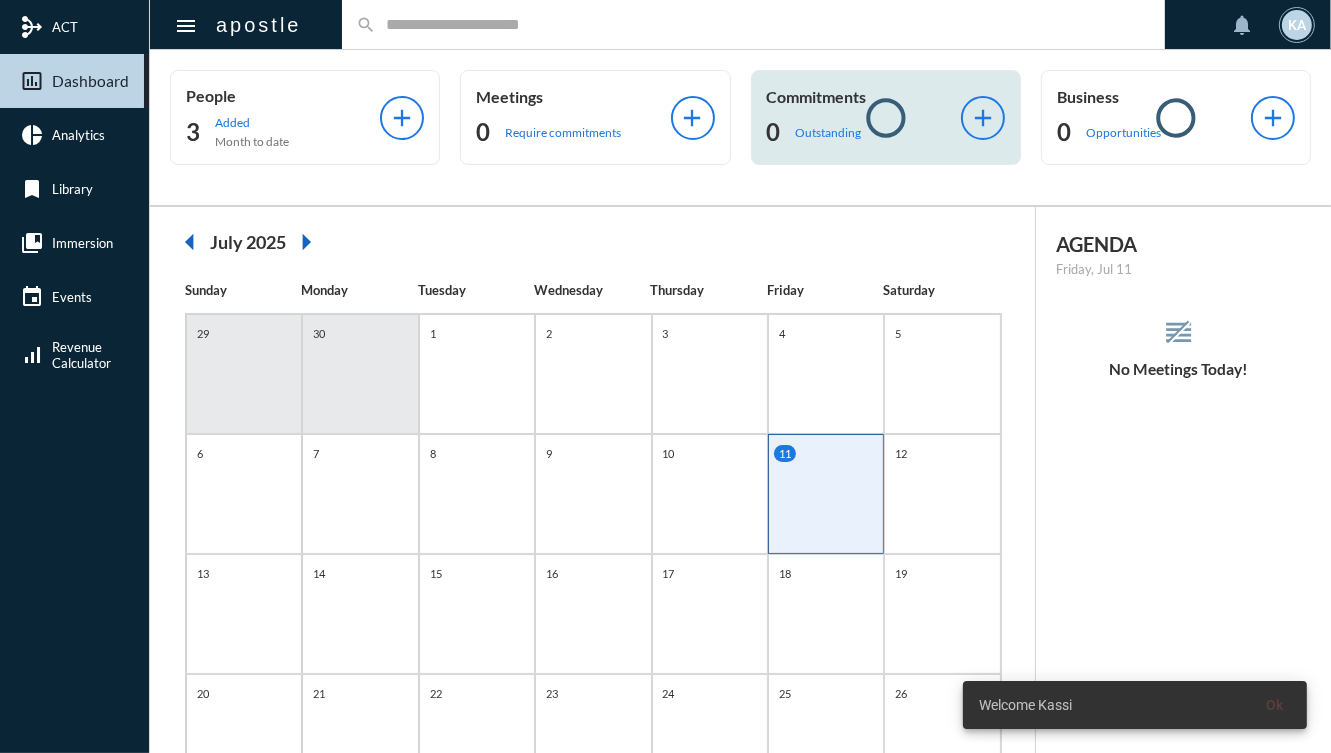 click on "Commitments 0 Outstanding add" 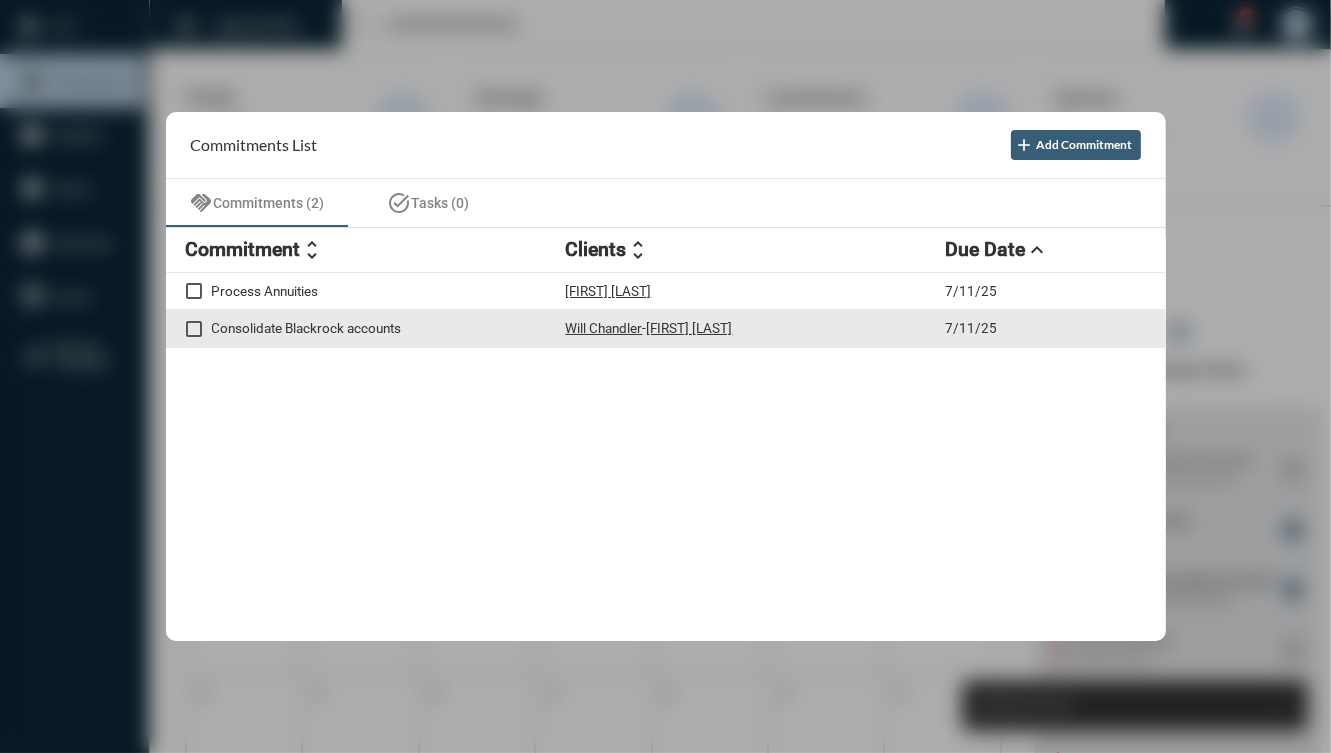 click on "Consolidate Blackrock accounts   [FIRST] [LAST]    -   [FIRST] [LAST]  [DATE]" at bounding box center (666, 329) 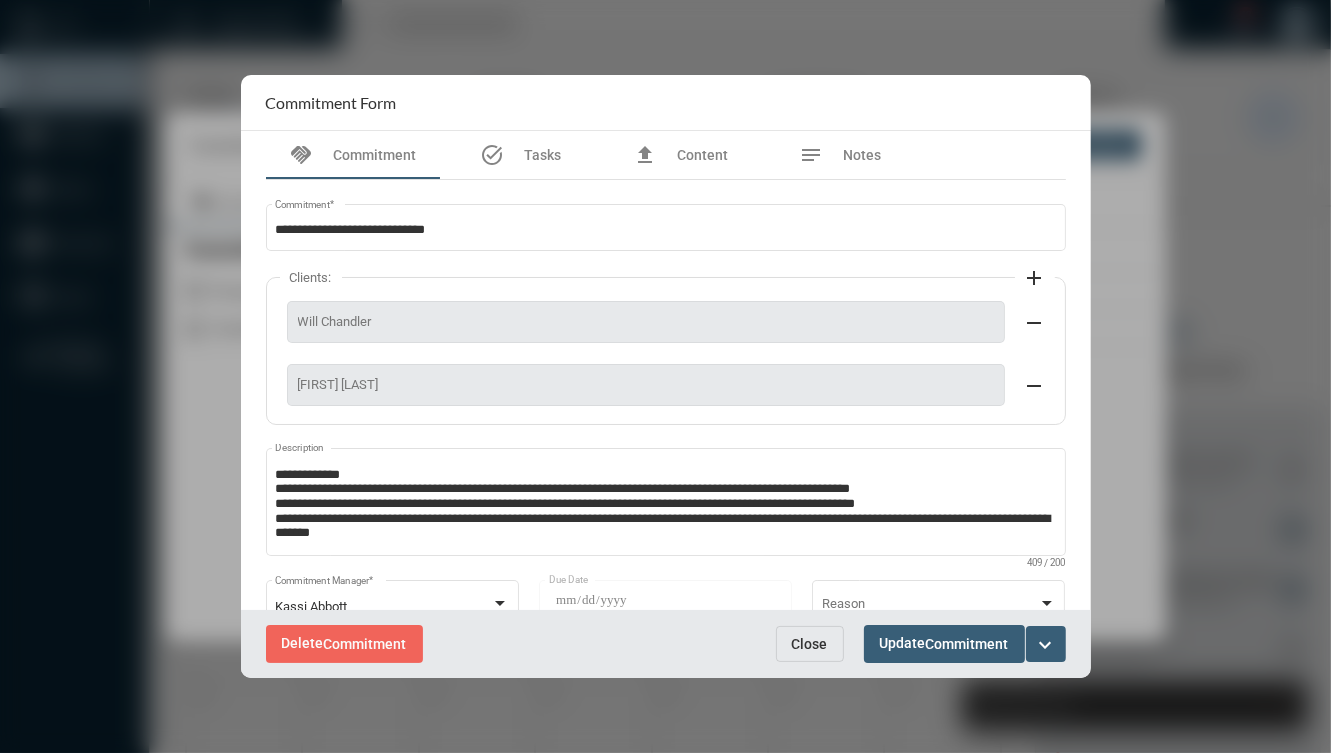 click on "expand_more" at bounding box center [1046, 645] 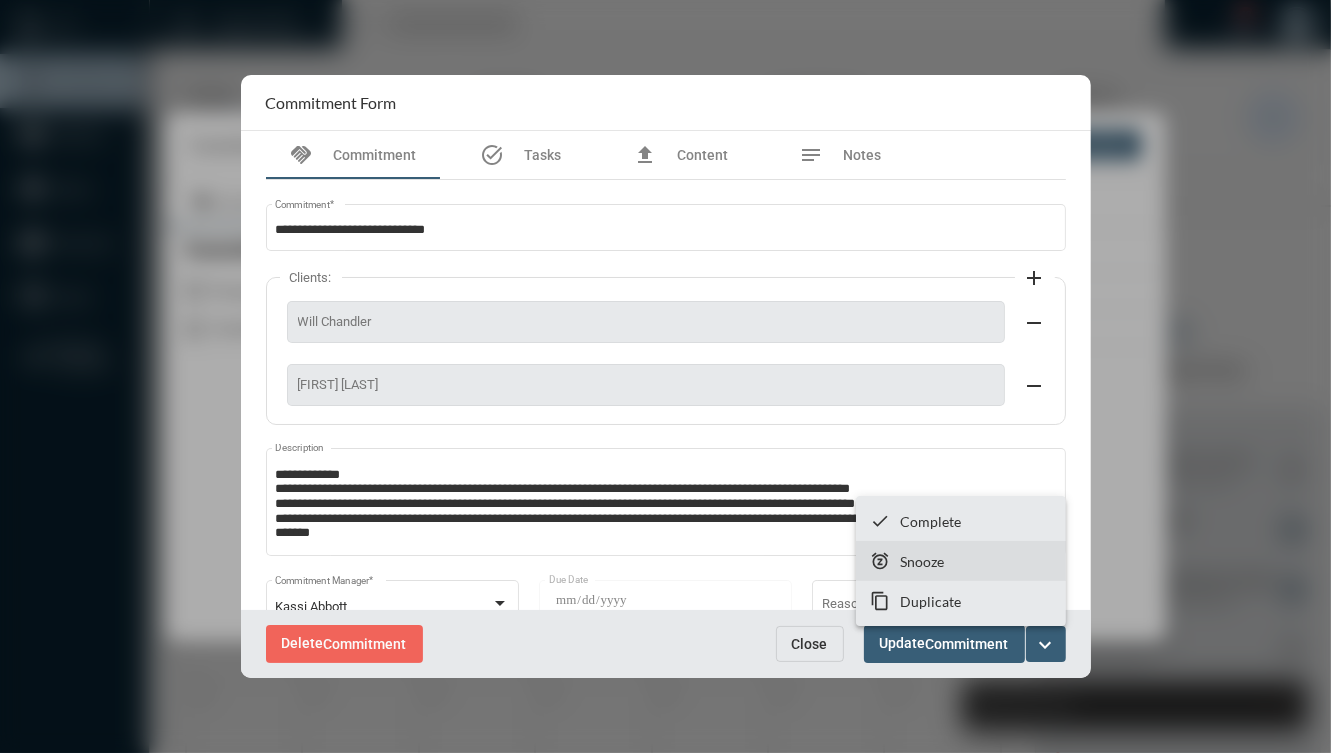 click on "snooze" at bounding box center (881, 561) 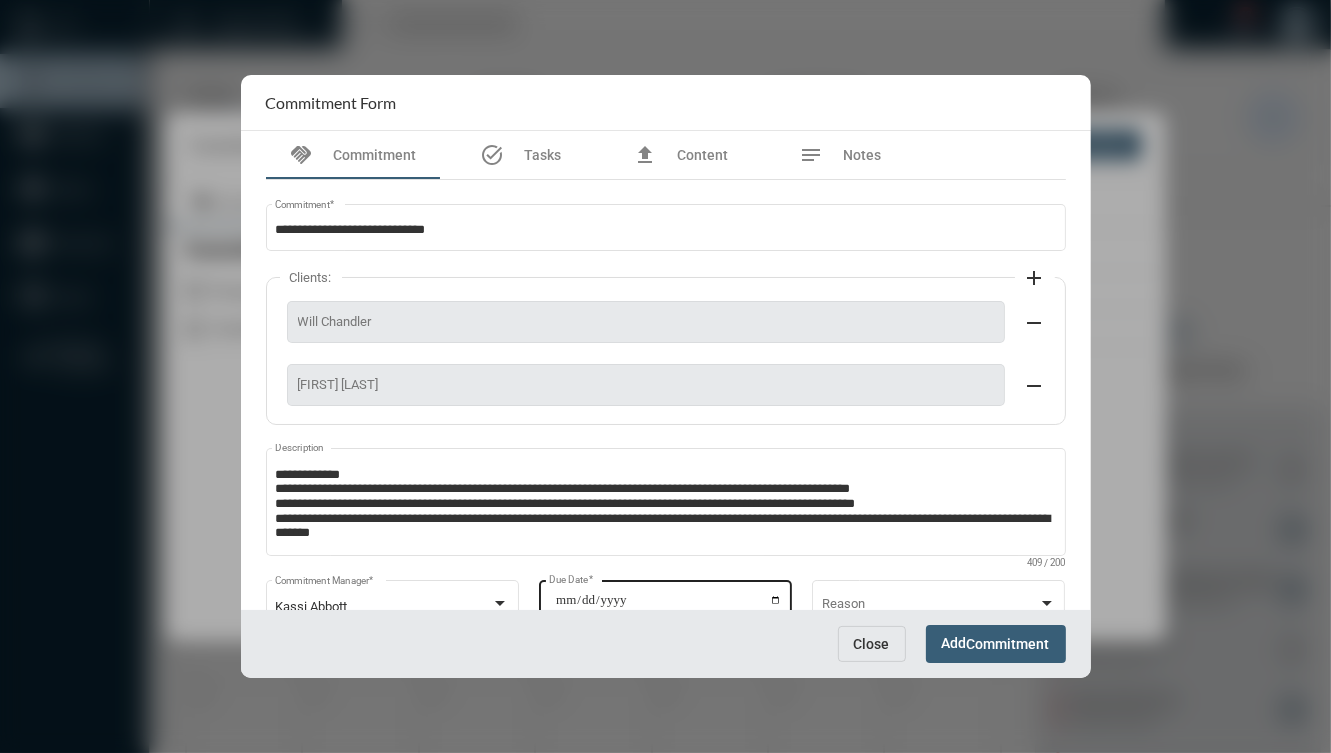 click on "**********" at bounding box center [668, 607] 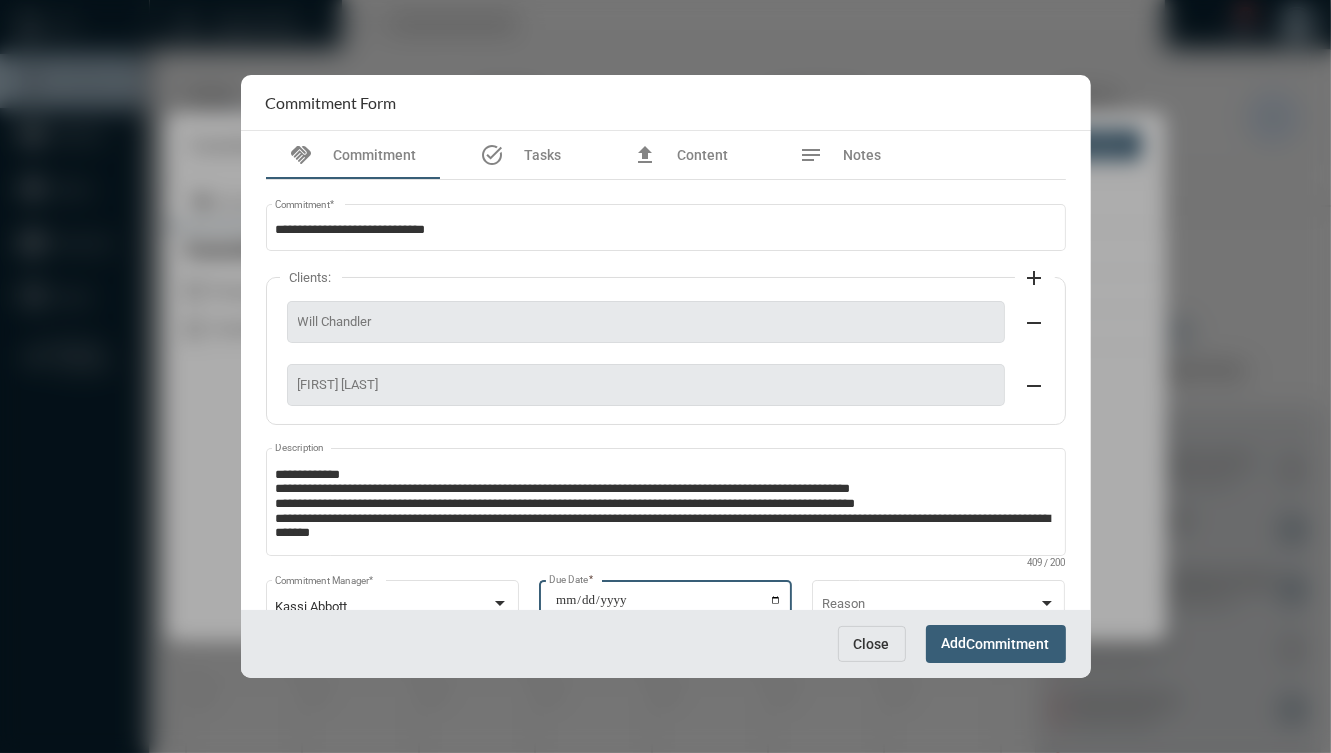 type on "**********" 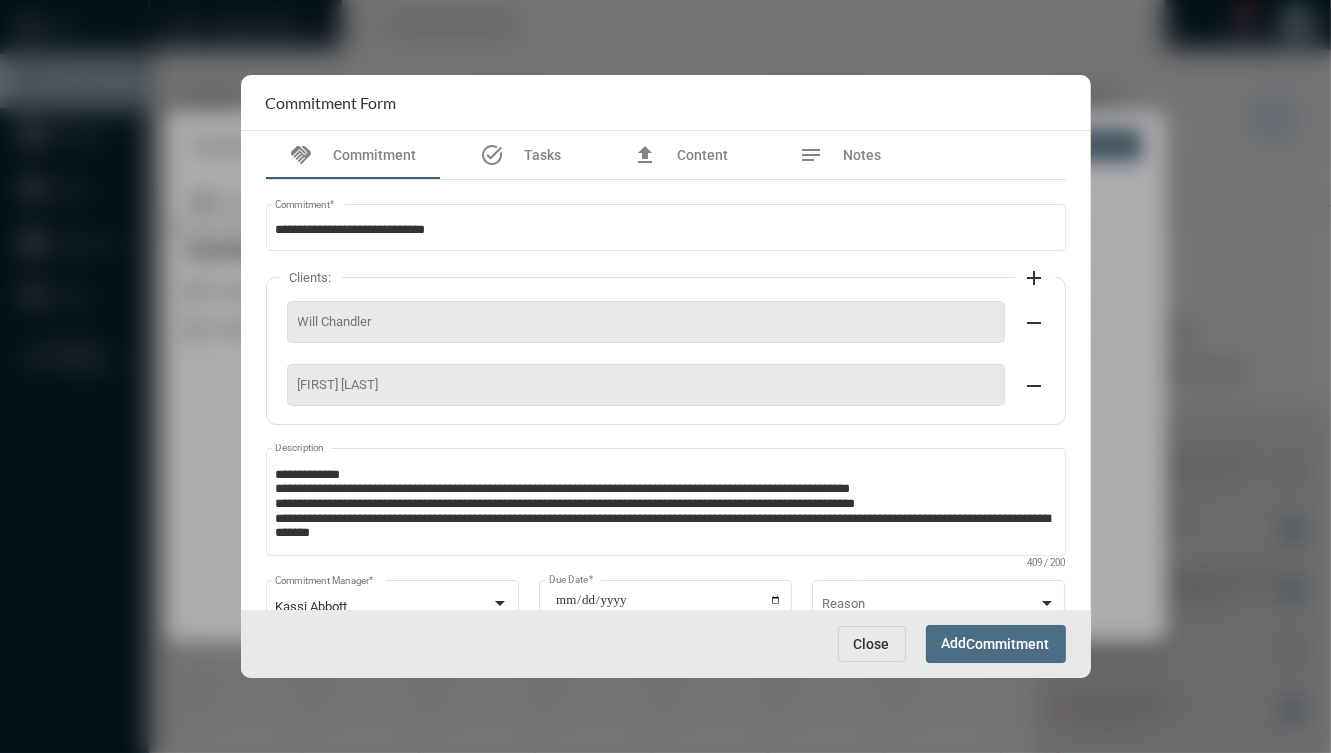 click on "Commitment" at bounding box center (1008, 645) 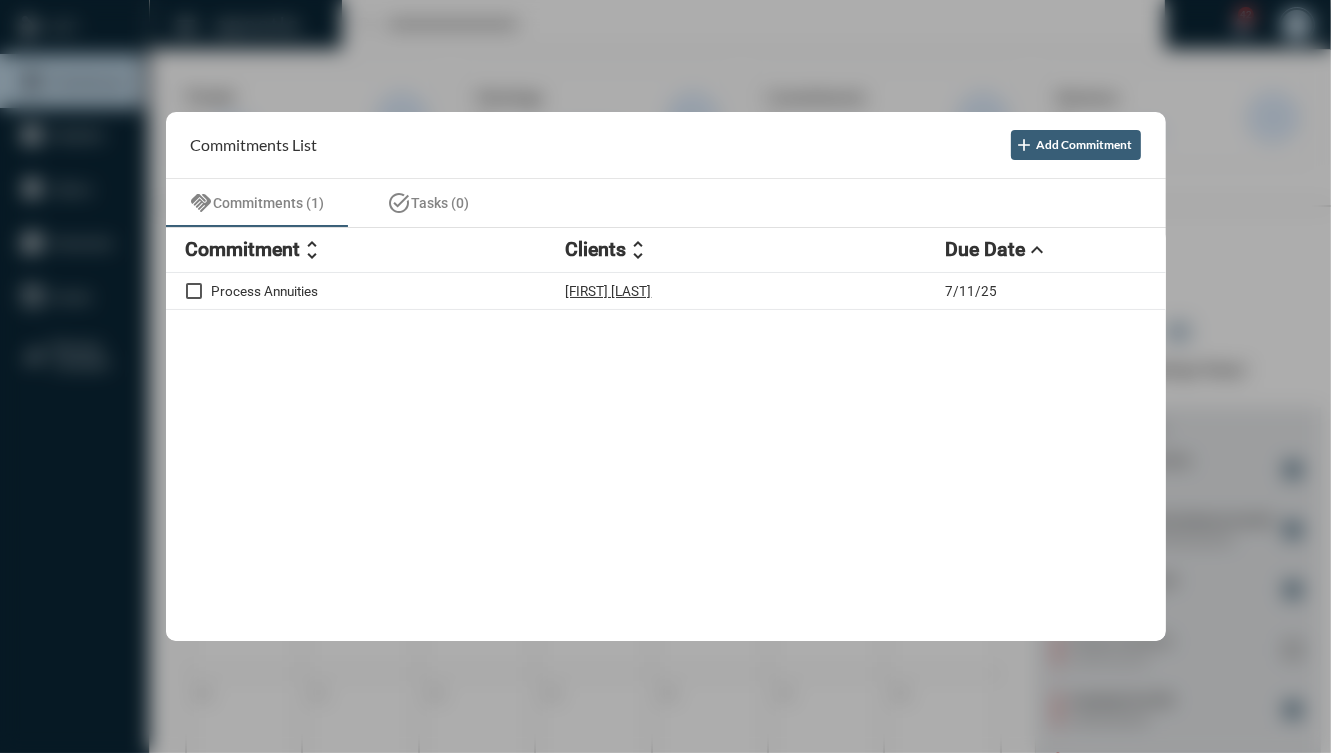 click at bounding box center [665, 376] 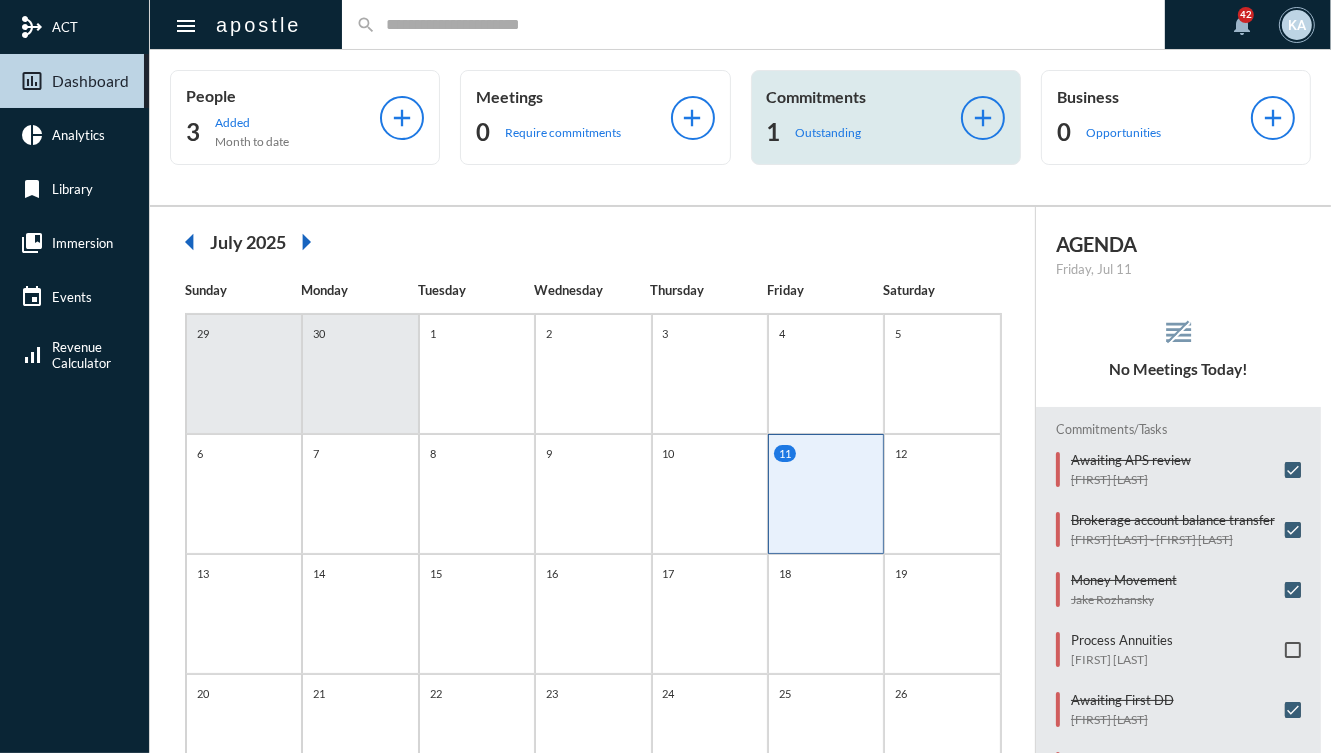 click on "Outstanding" 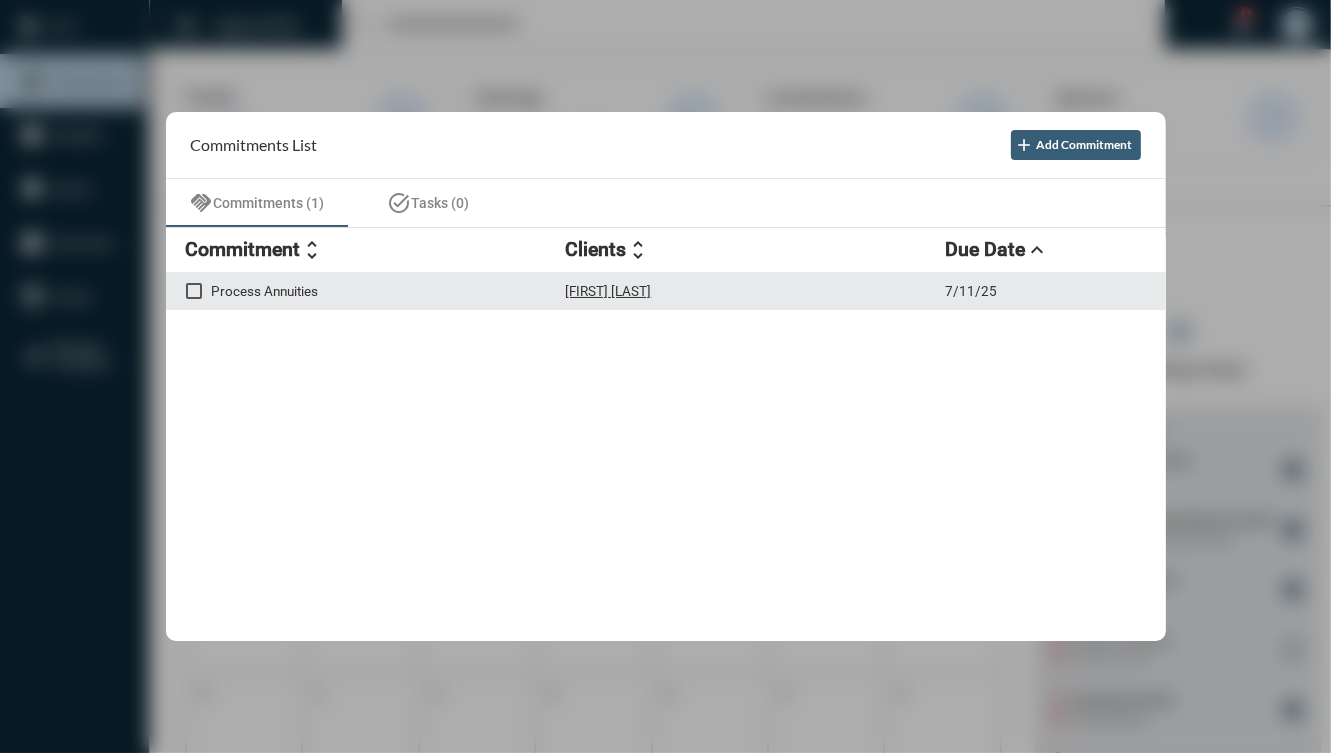 click on "Process Annuities   Dave Camacho  7/11/25" at bounding box center [666, 292] 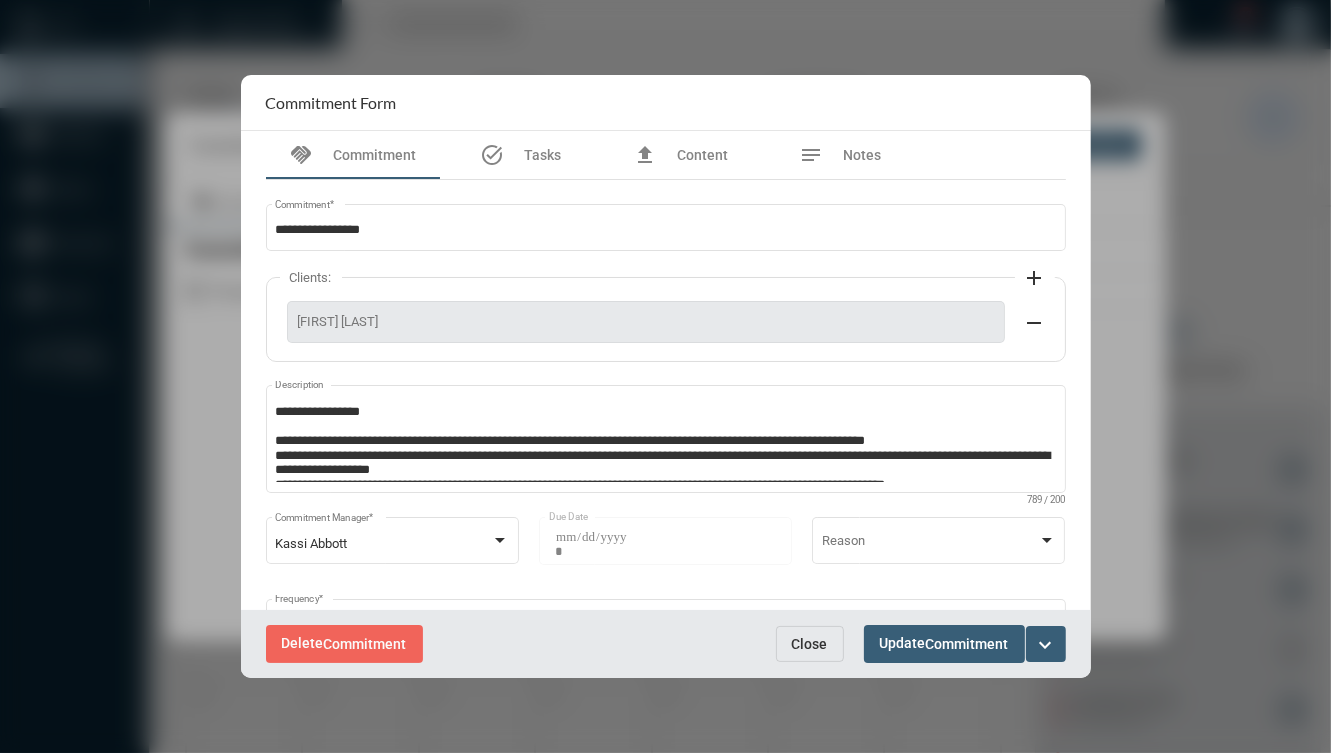 click on "expand_more" at bounding box center (1046, 645) 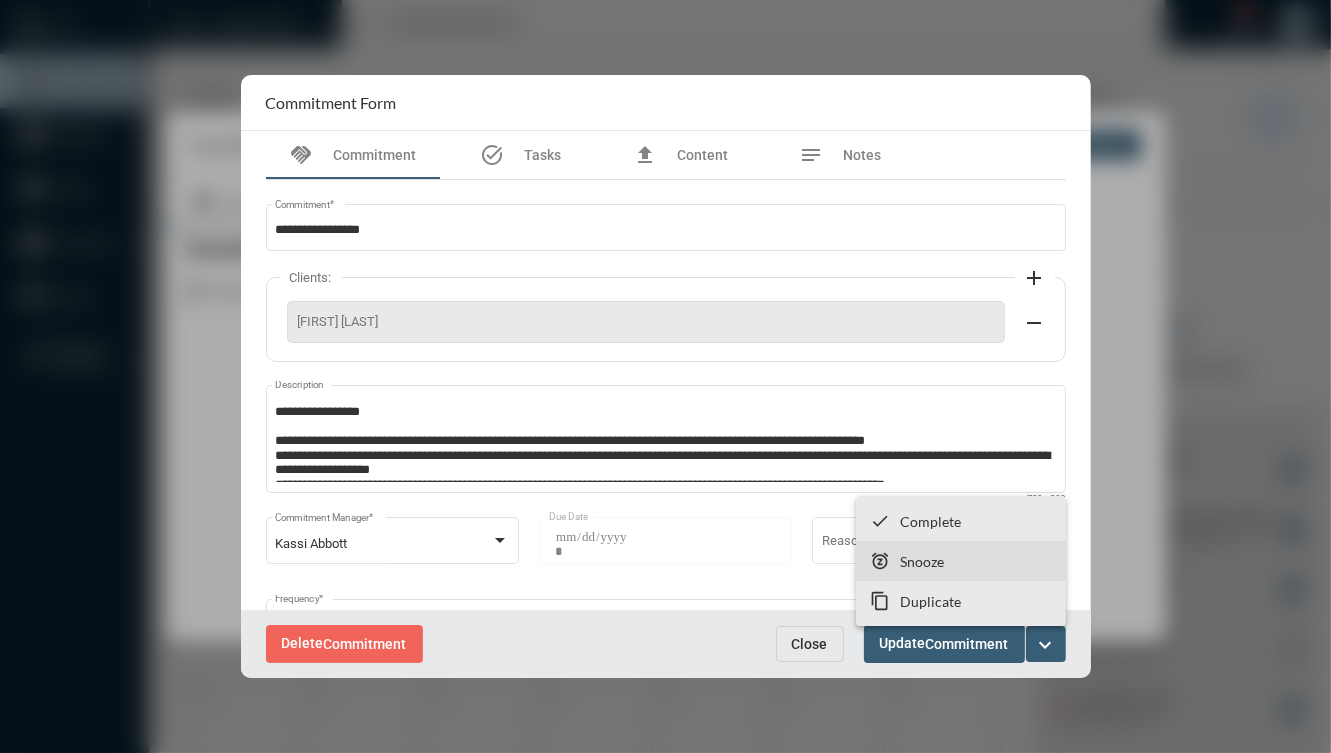 click on "snooze Snooze" at bounding box center [961, 561] 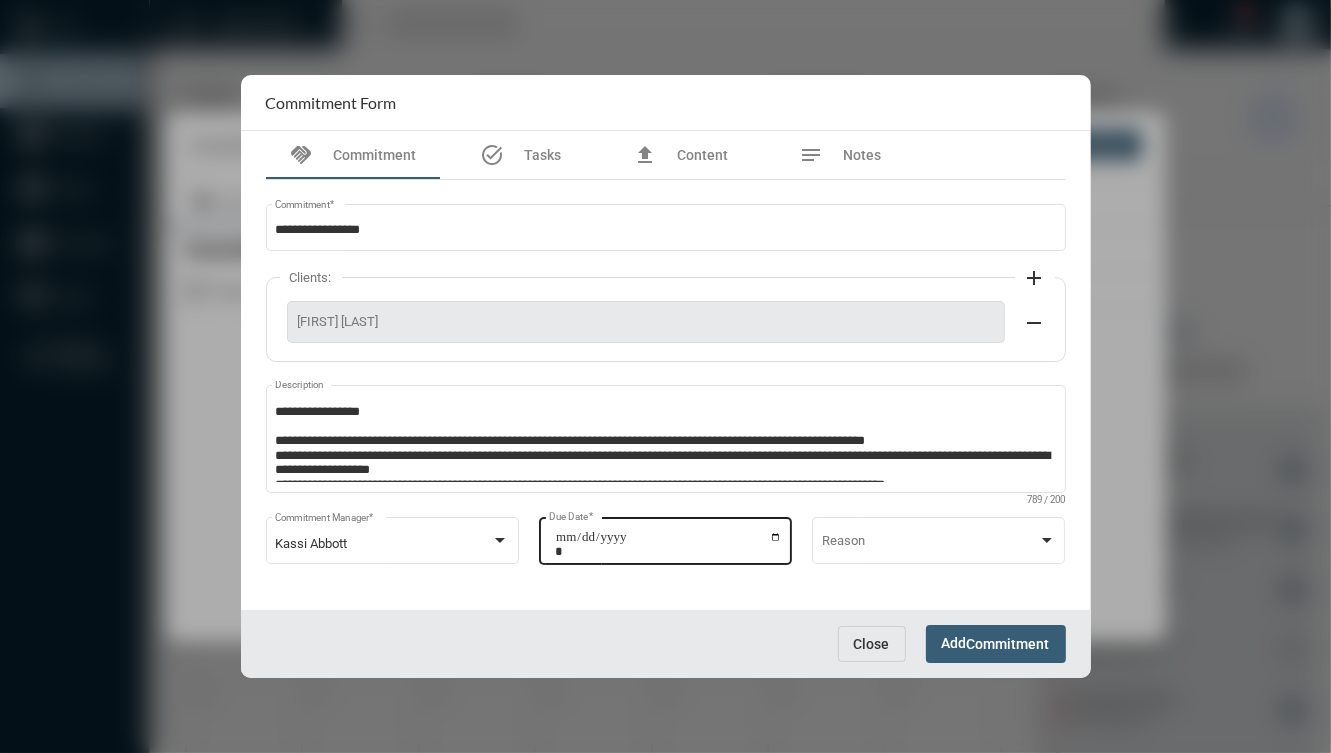 click on "**********" at bounding box center (668, 544) 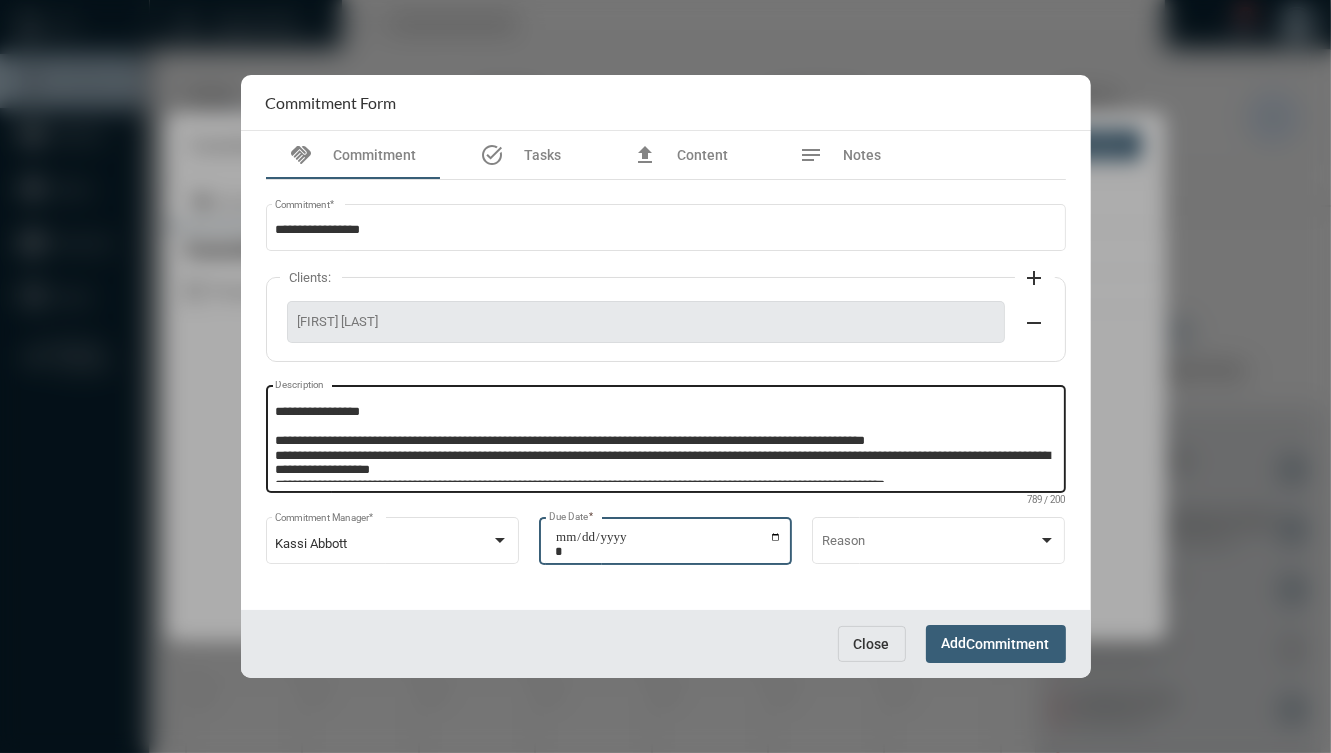 type on "**********" 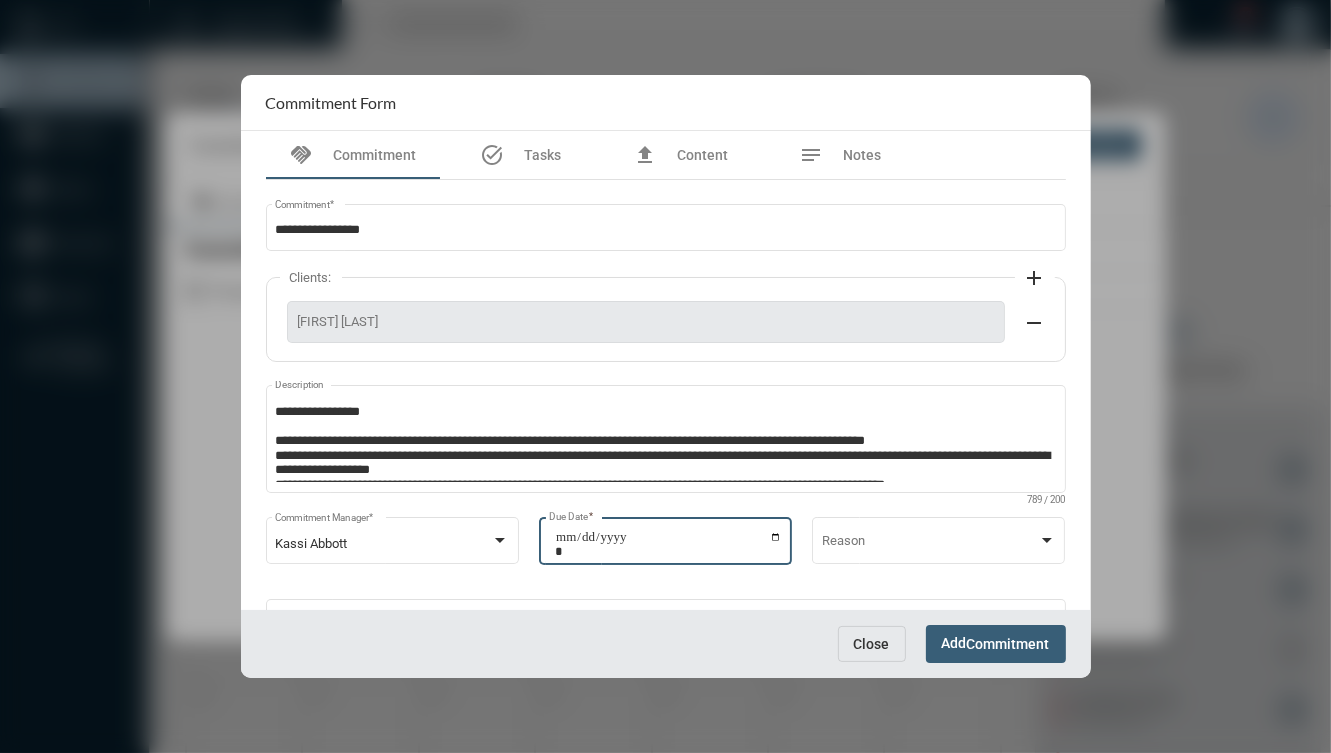 click on "Close   Add   Commitment" at bounding box center (666, 643) 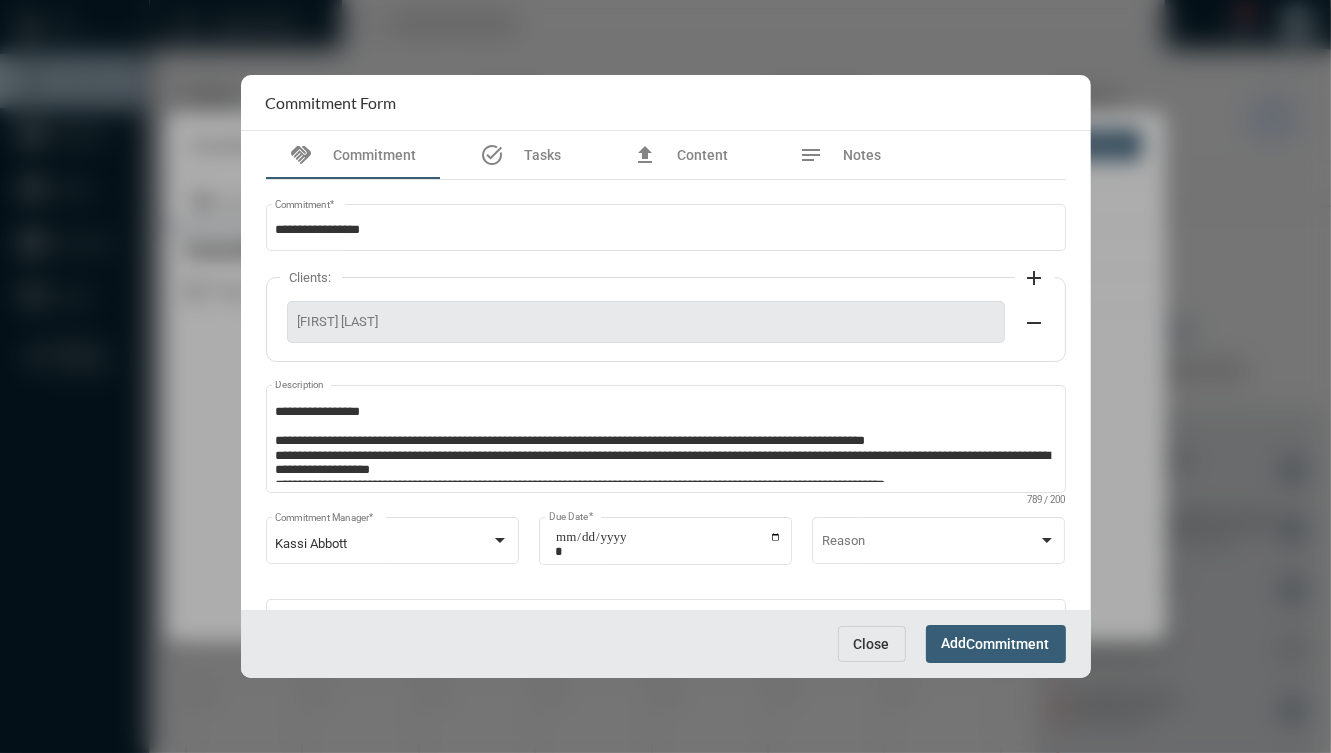 click on "Commitment" at bounding box center (1008, 645) 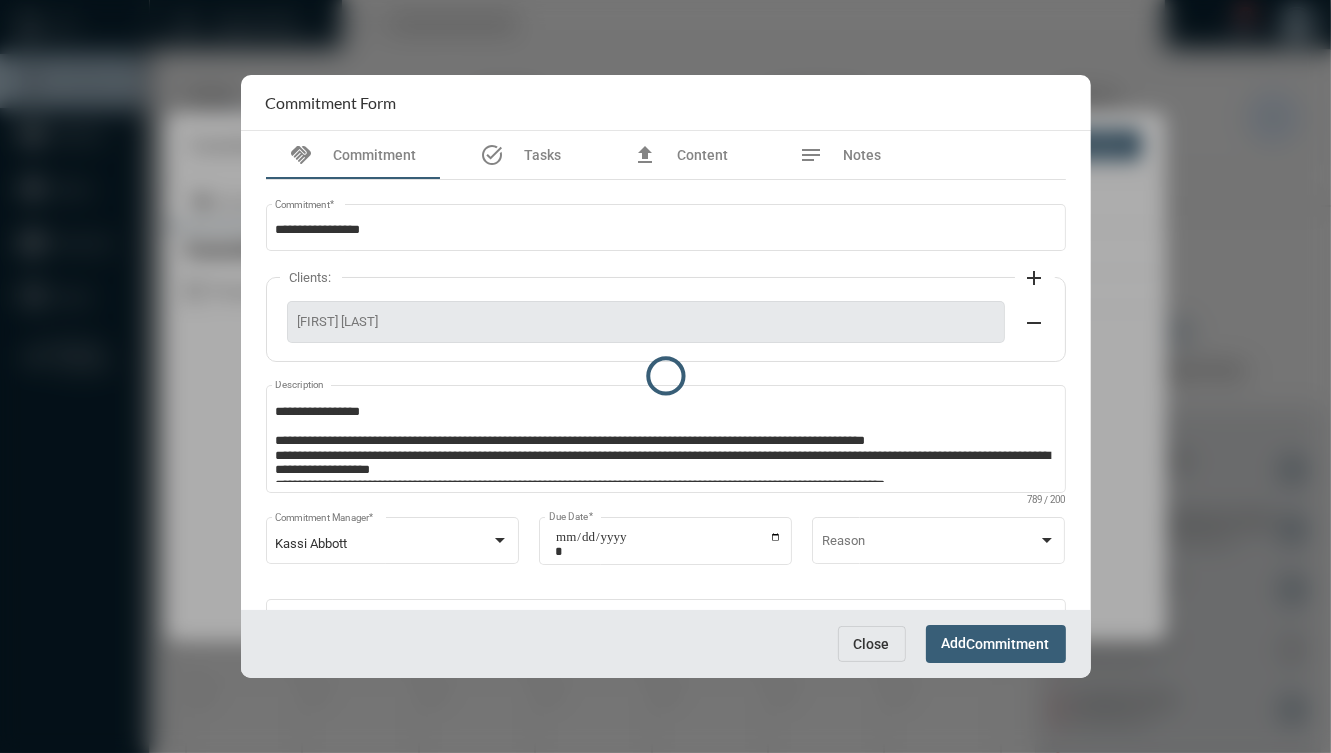 click at bounding box center [665, 376] 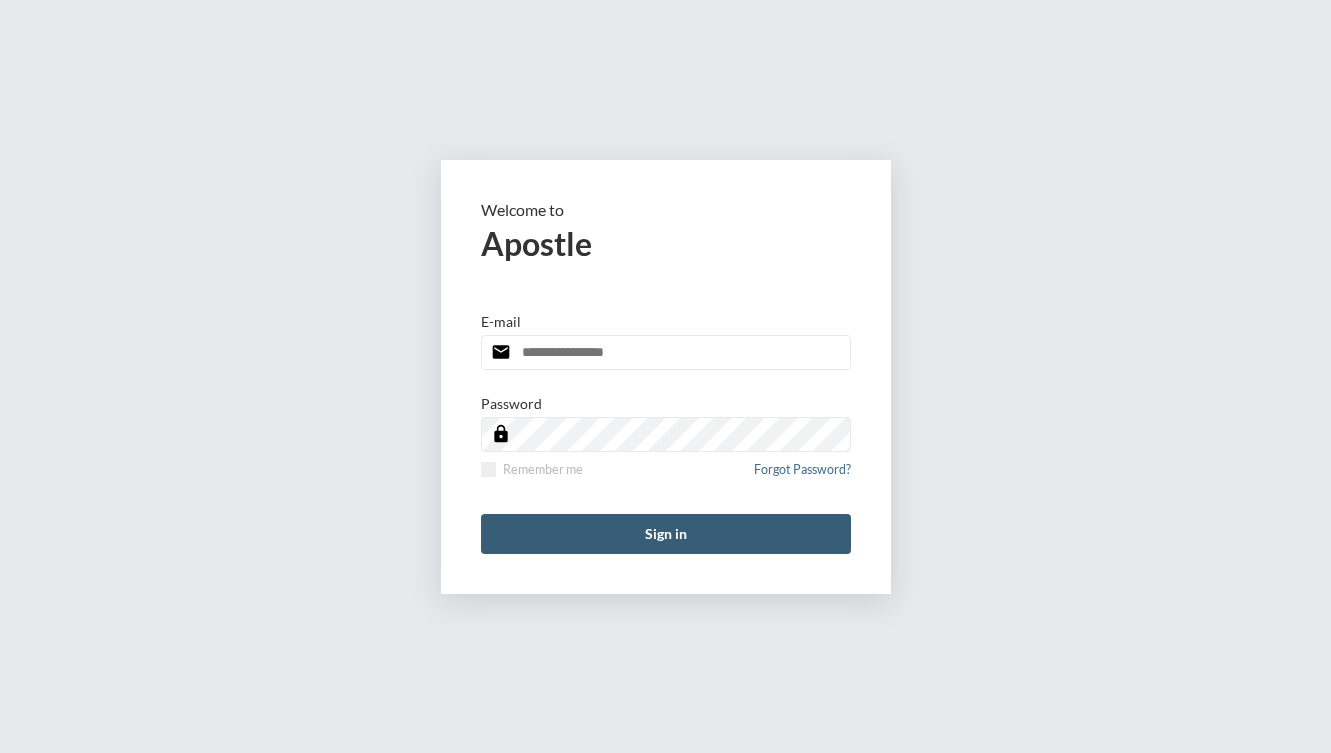 scroll, scrollTop: 0, scrollLeft: 0, axis: both 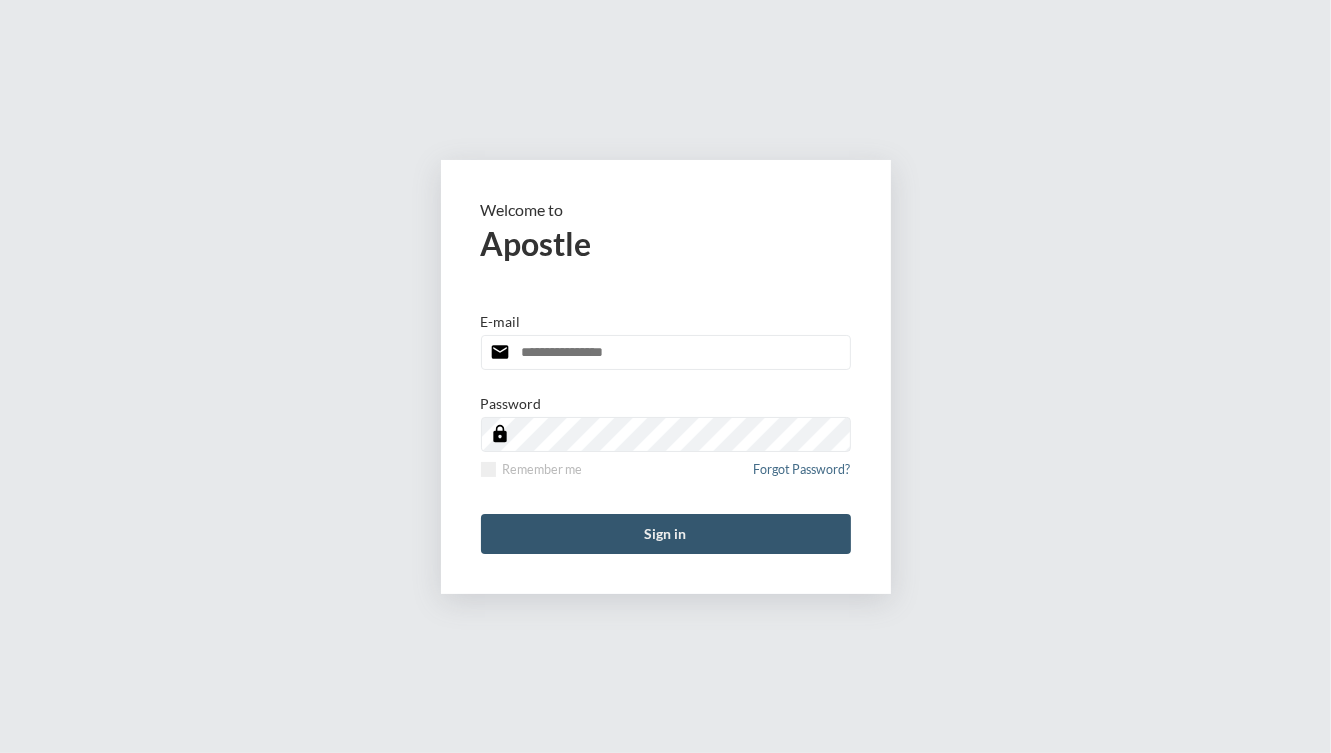 type on "**********" 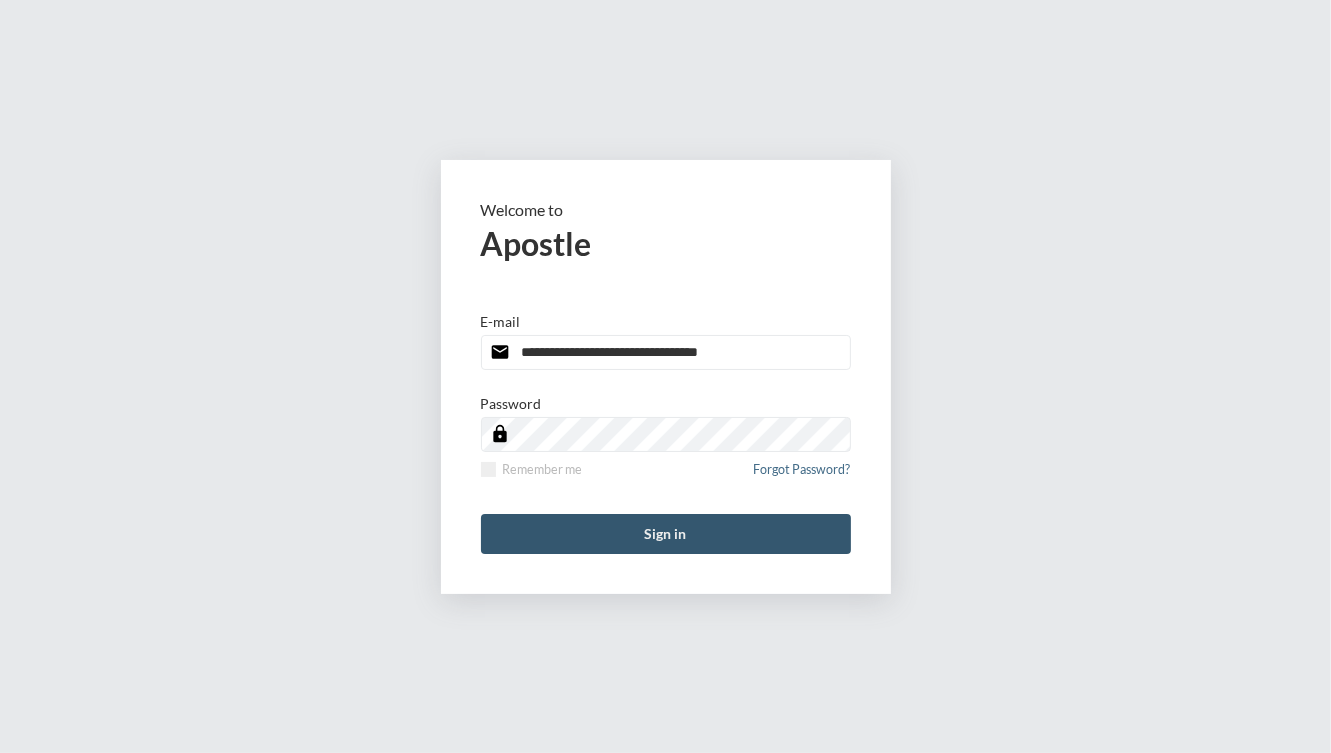click on "Sign in" at bounding box center [666, 534] 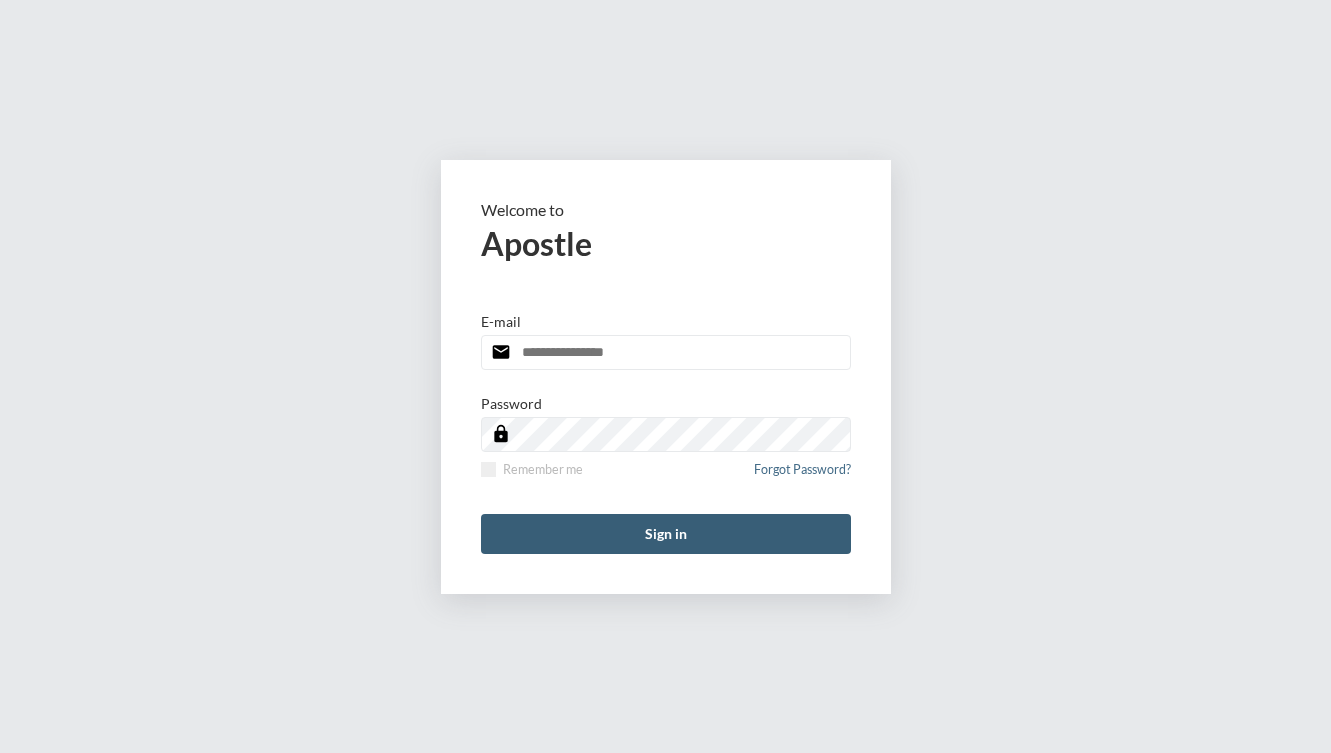 scroll, scrollTop: 0, scrollLeft: 0, axis: both 